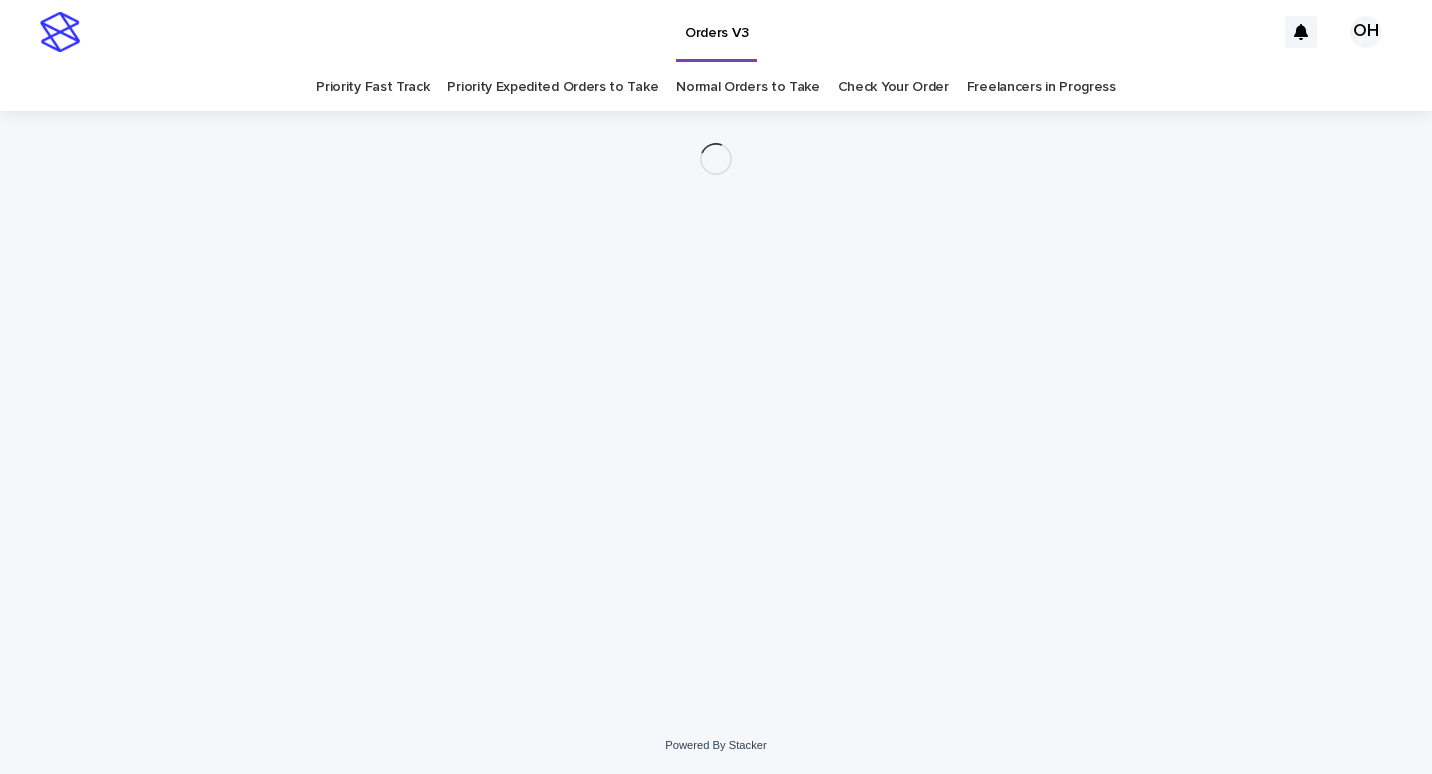 scroll, scrollTop: 0, scrollLeft: 0, axis: both 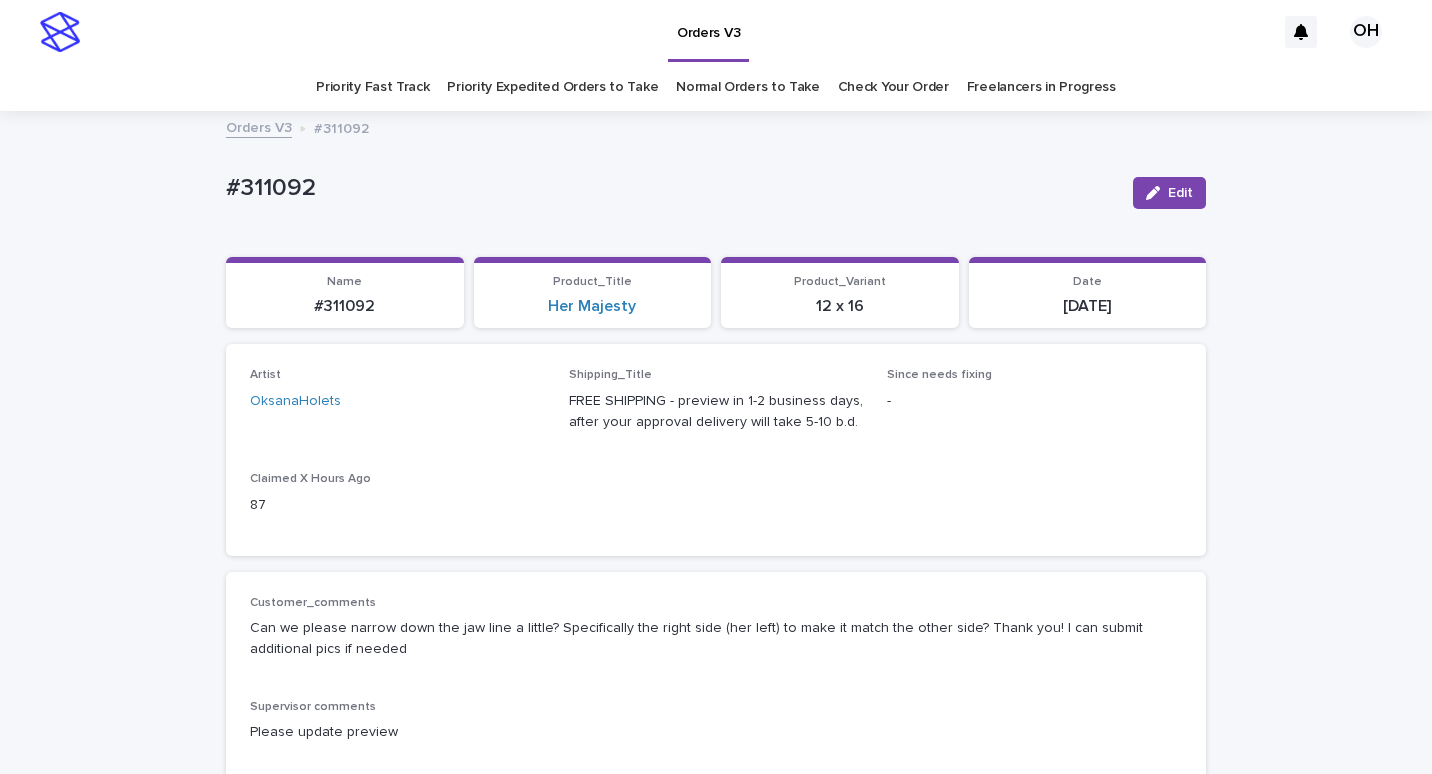 click on "Check Your Order" at bounding box center [893, 87] 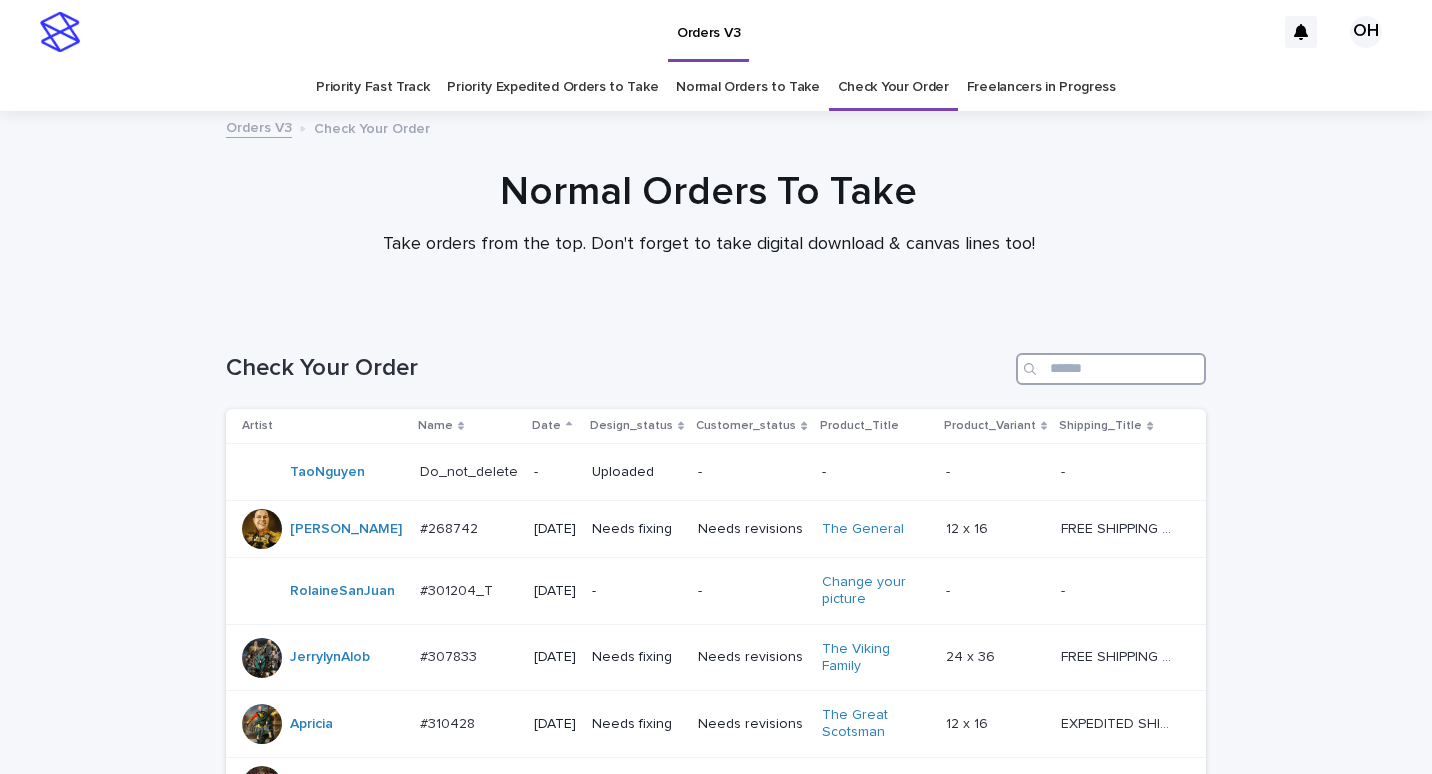 click at bounding box center [1111, 369] 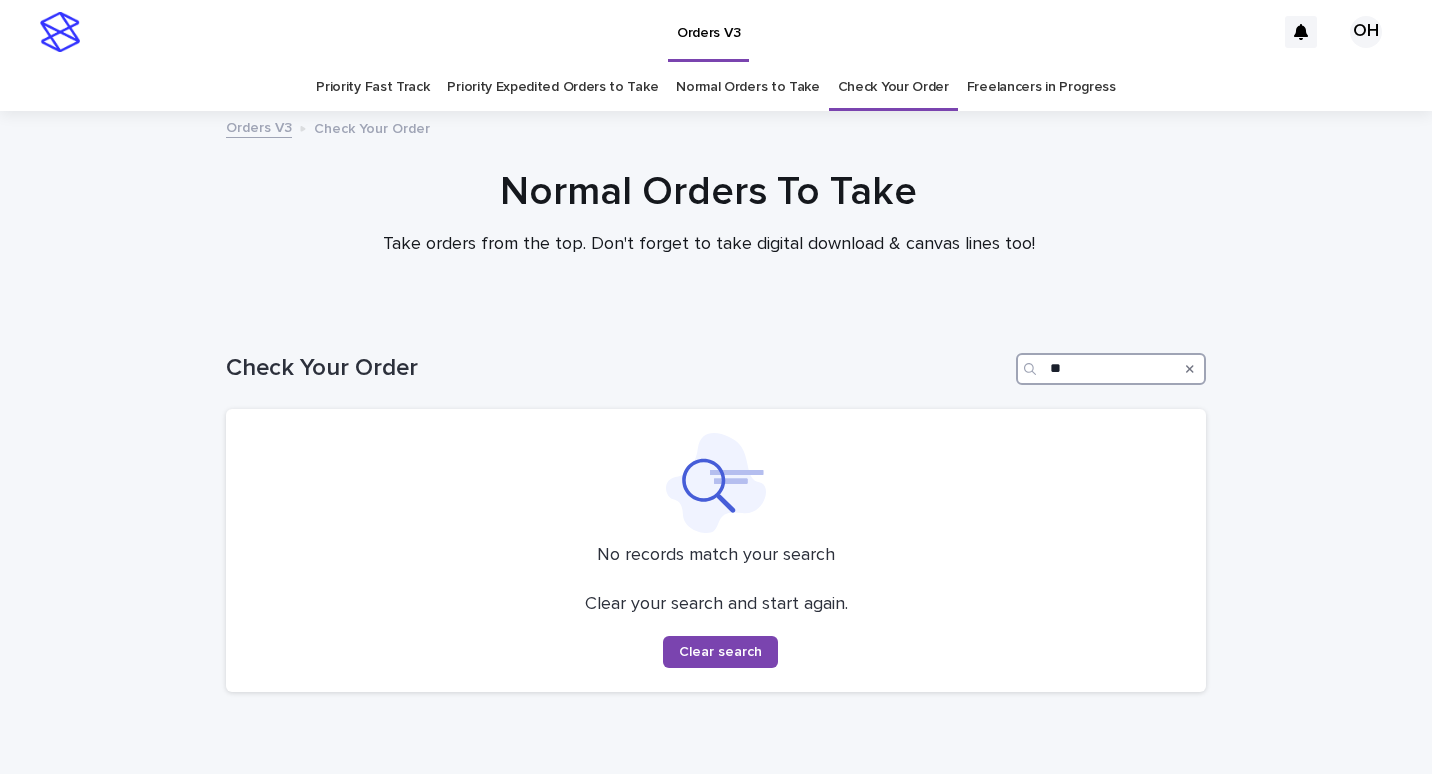 type on "*" 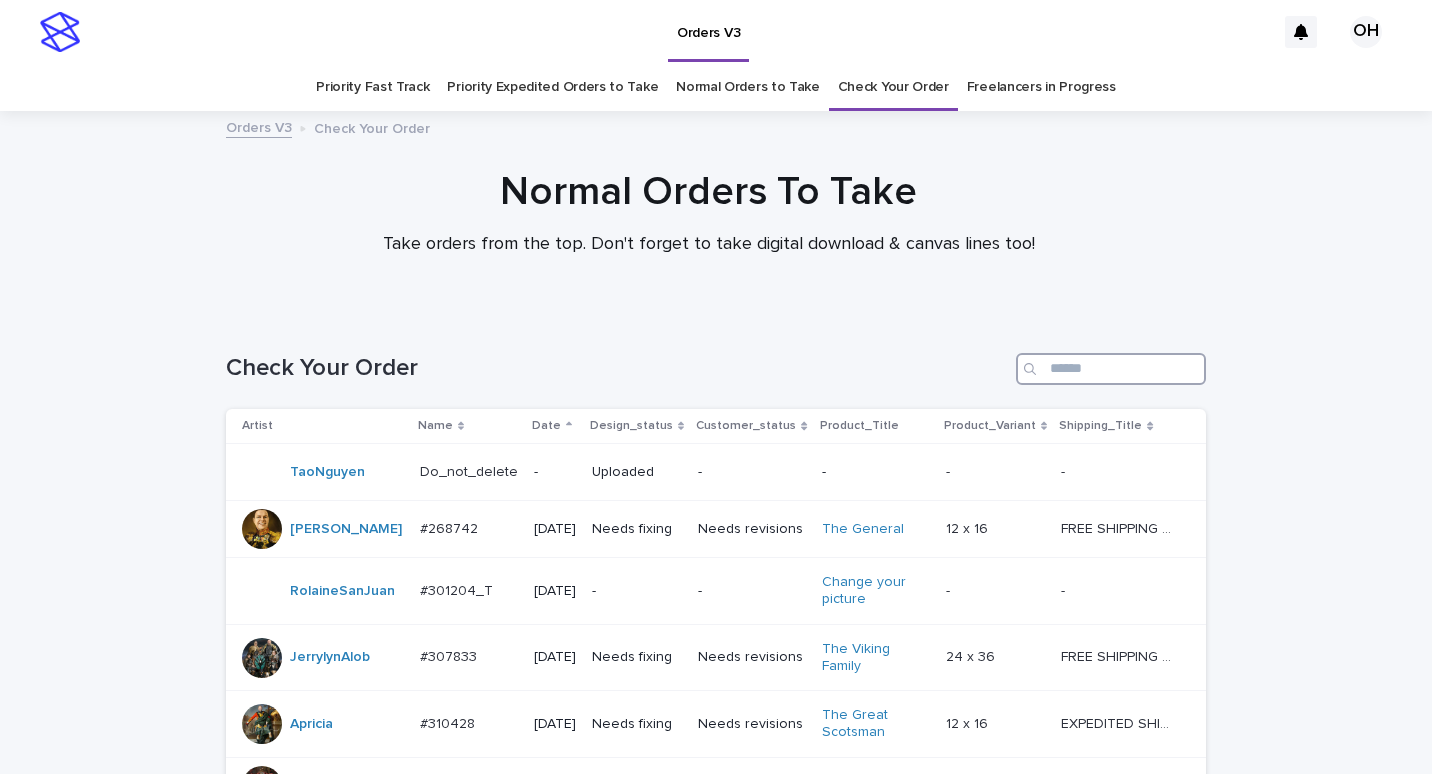 click at bounding box center [1111, 369] 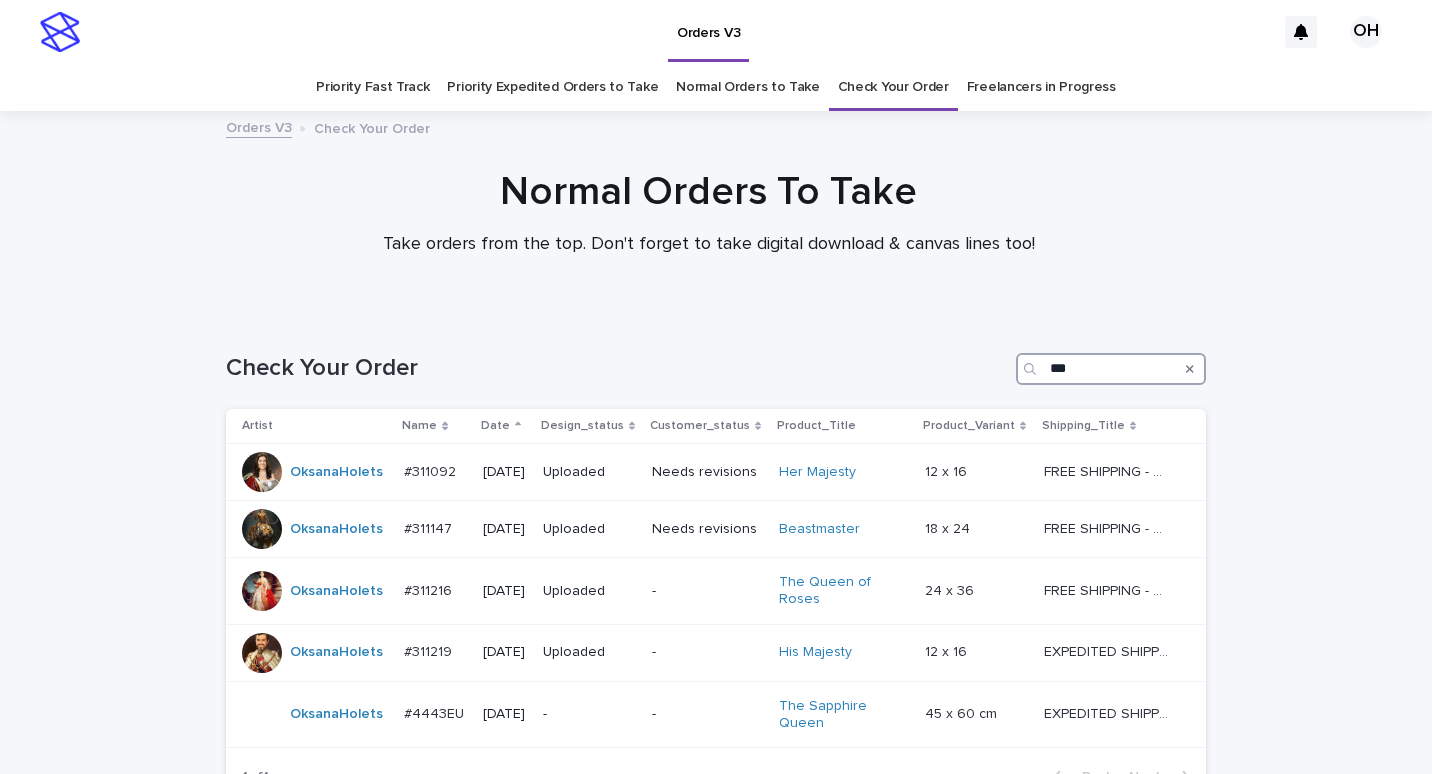 scroll, scrollTop: 200, scrollLeft: 0, axis: vertical 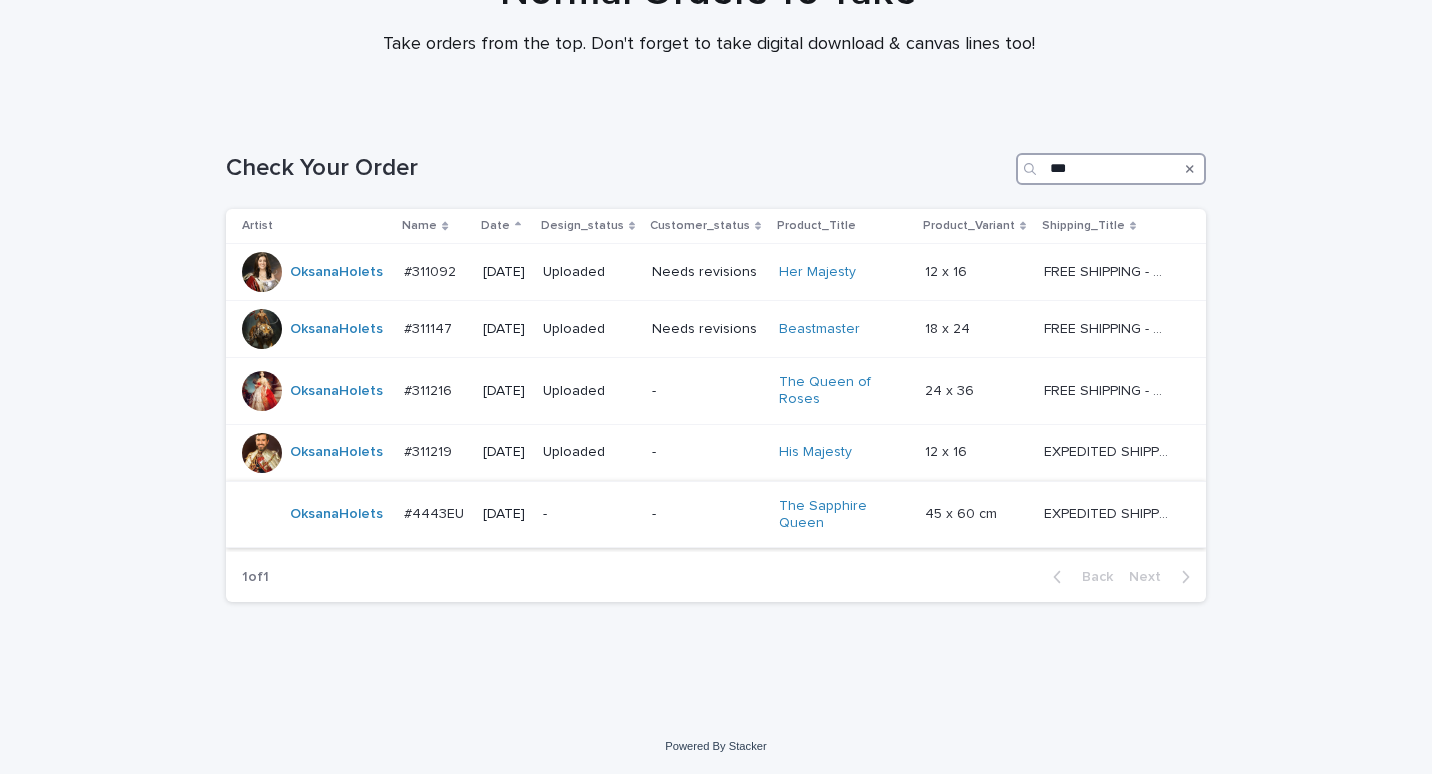 type on "***" 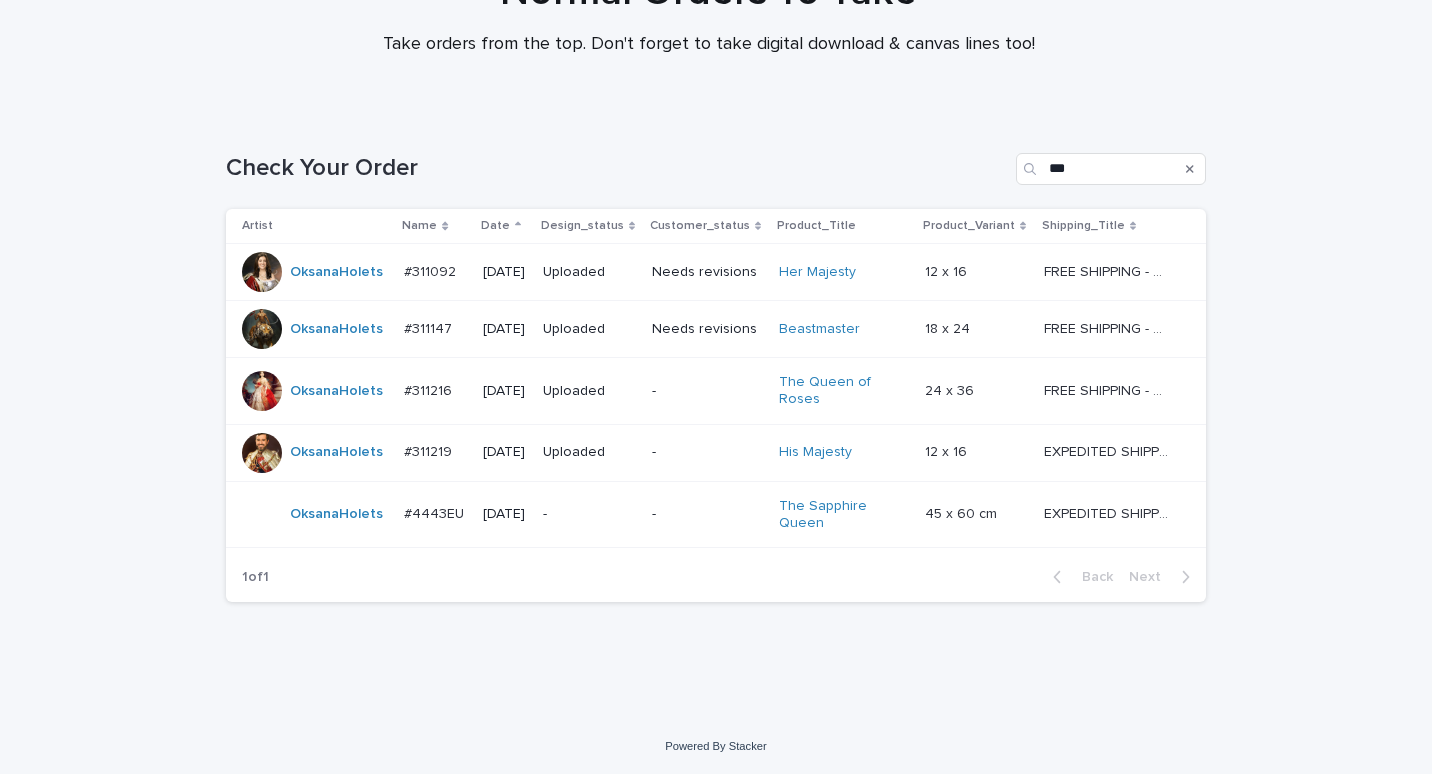 click on "#4443EU" at bounding box center (436, 512) 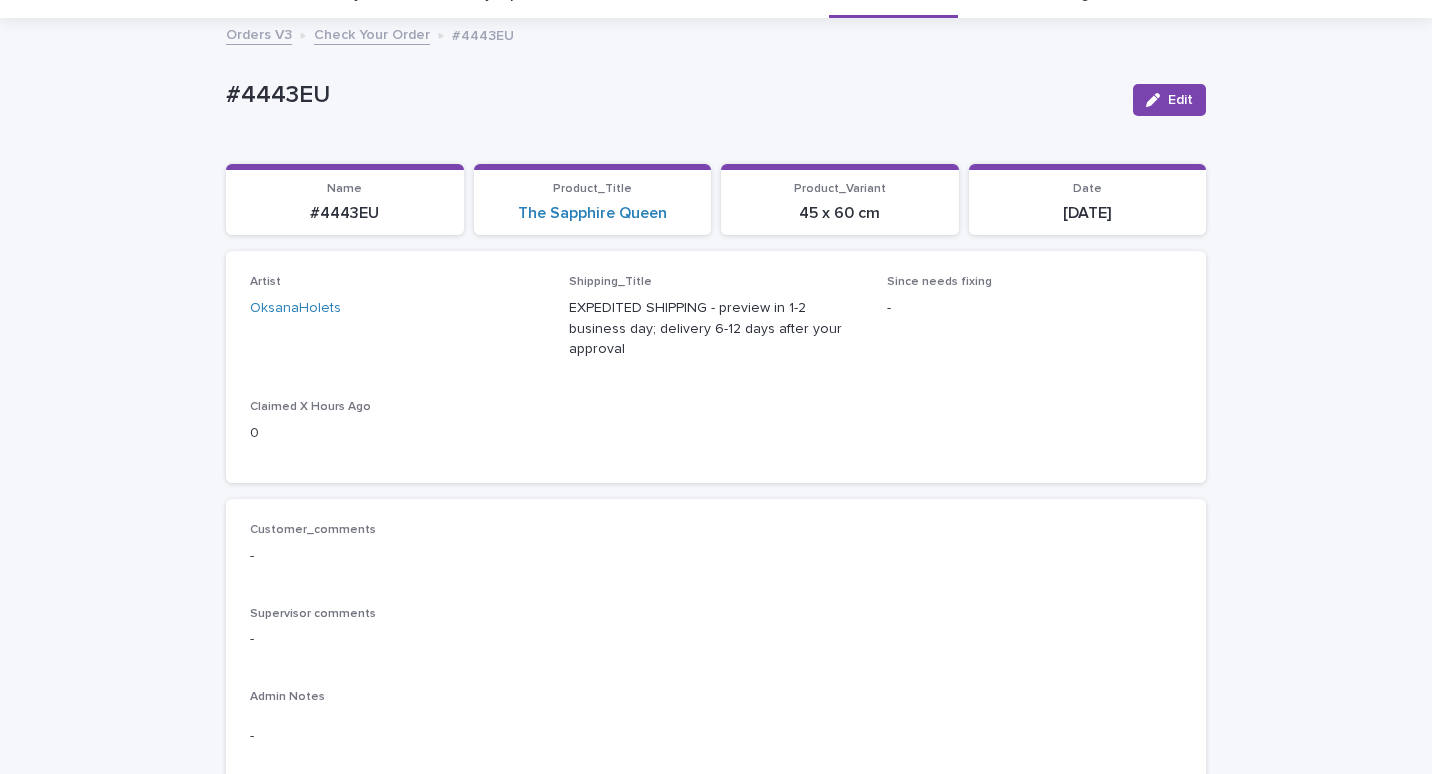 scroll, scrollTop: 500, scrollLeft: 0, axis: vertical 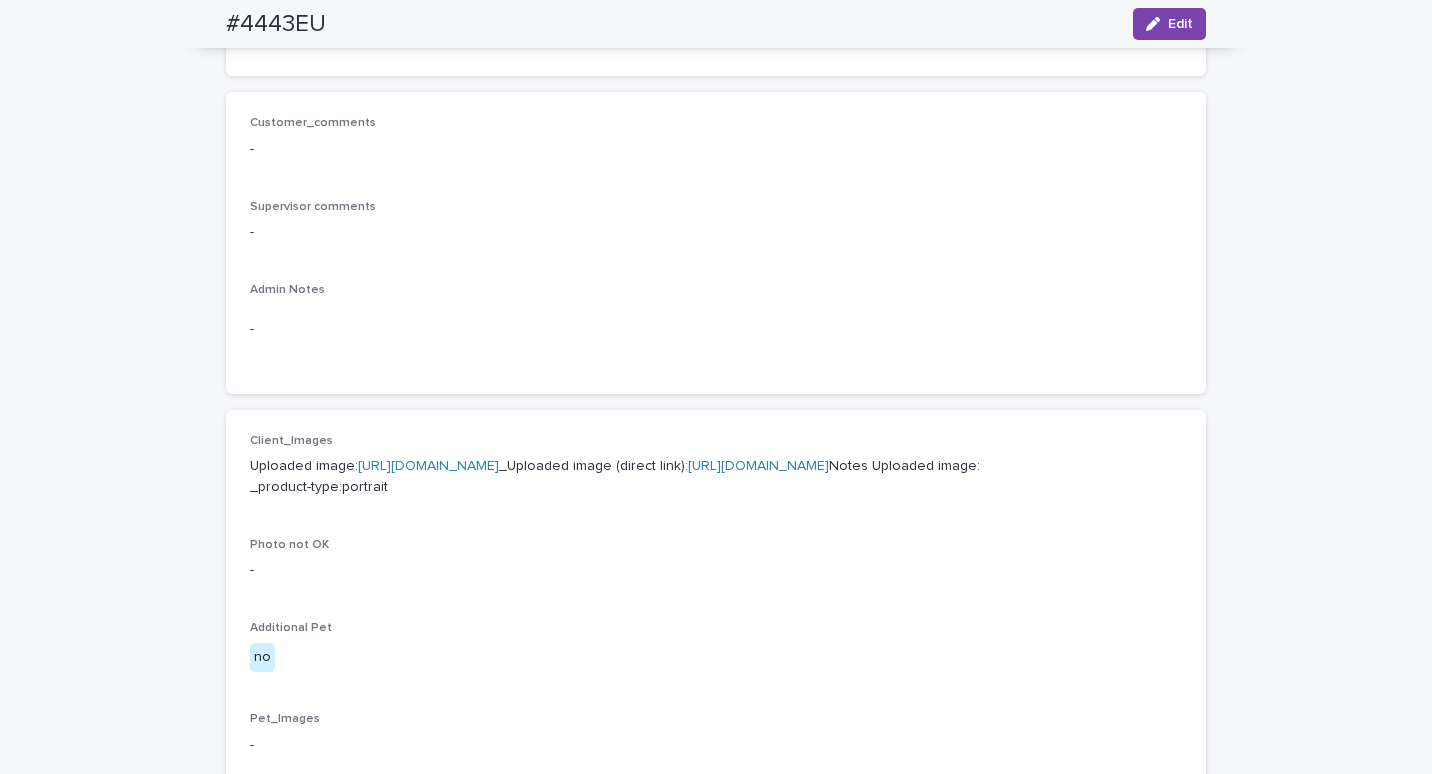 click on "[URL][DOMAIN_NAME]" at bounding box center [428, 466] 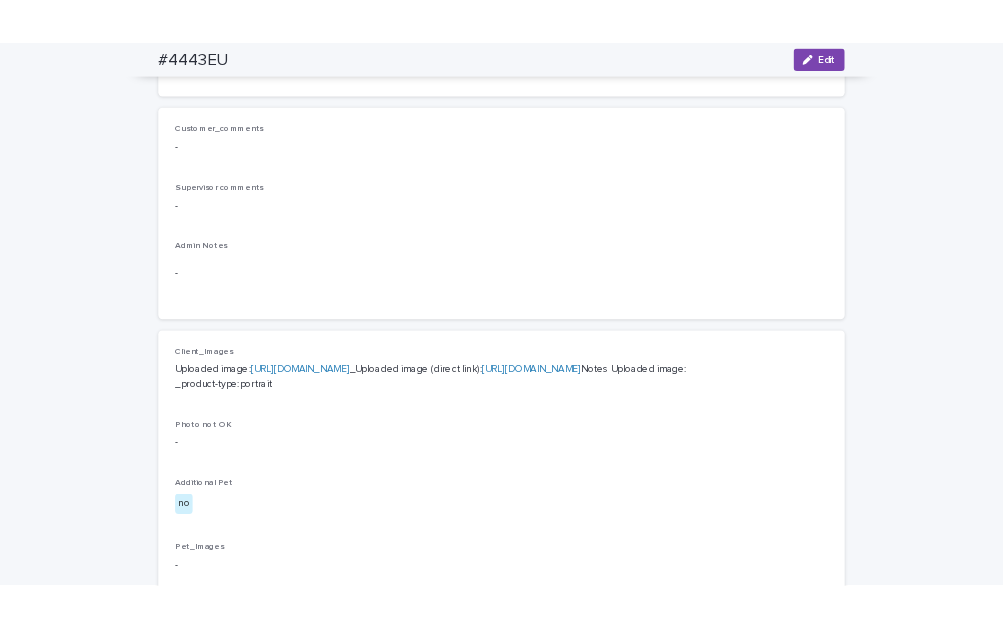 scroll, scrollTop: 0, scrollLeft: 0, axis: both 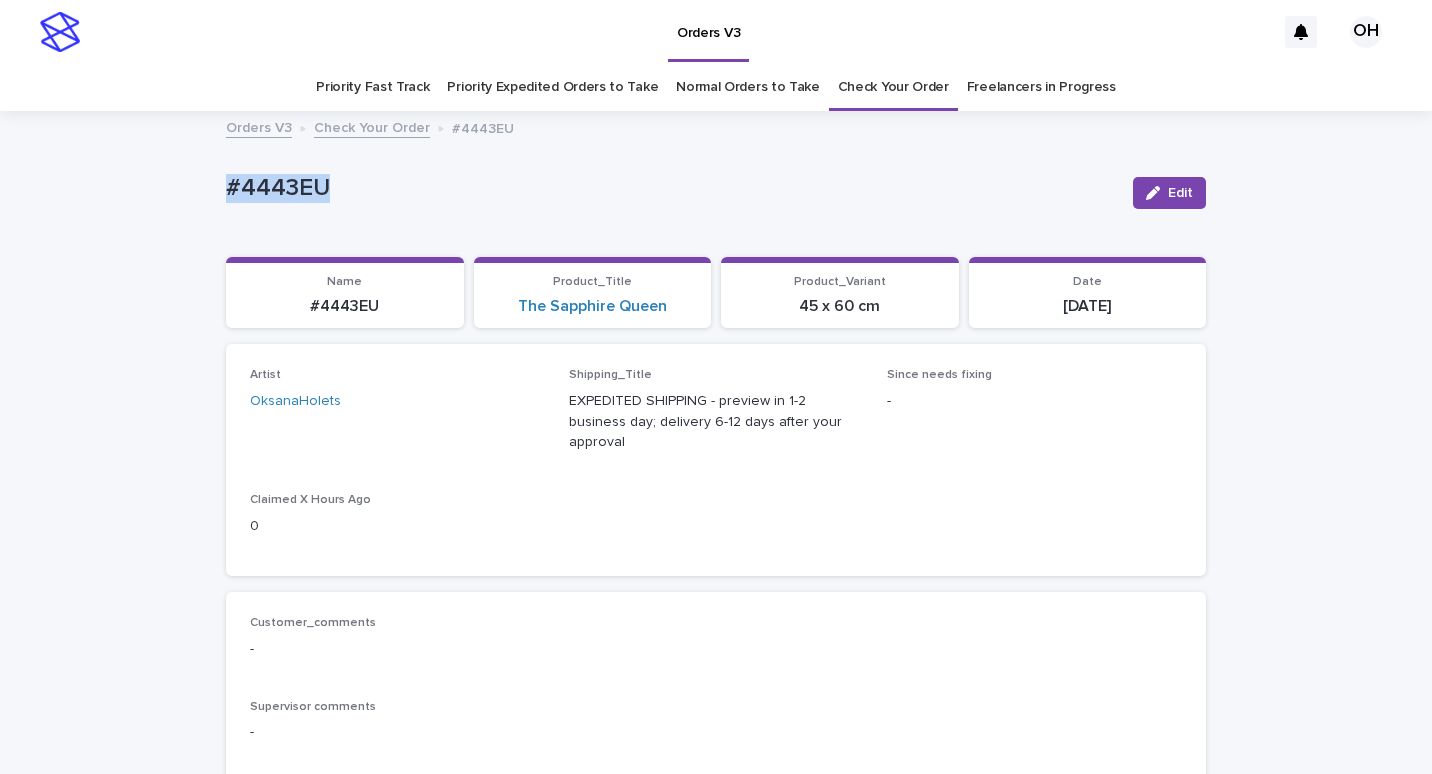 drag, startPoint x: 316, startPoint y: 196, endPoint x: 217, endPoint y: 208, distance: 99.724625 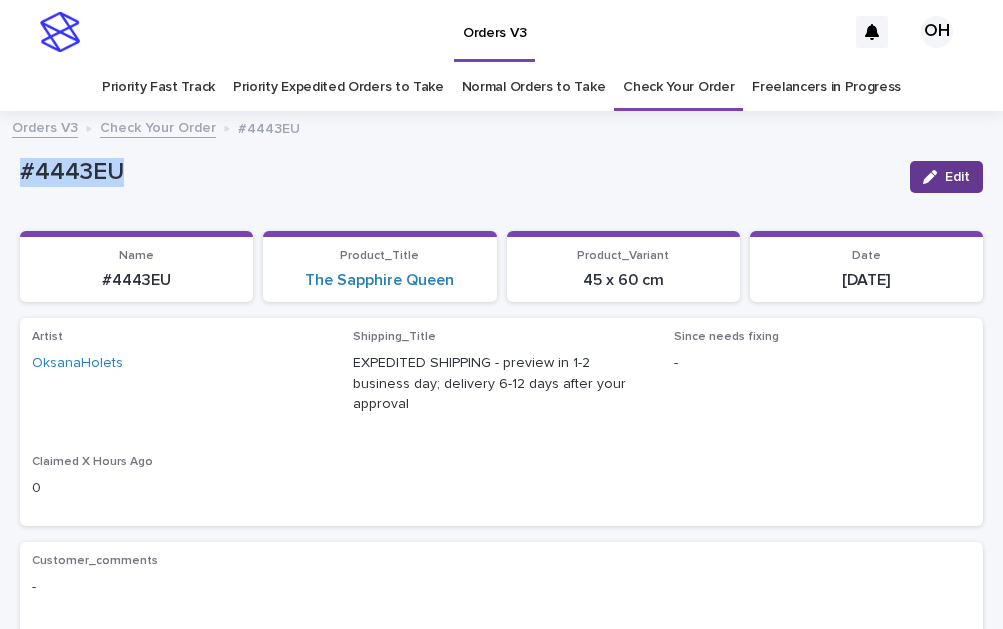 click at bounding box center [934, 177] 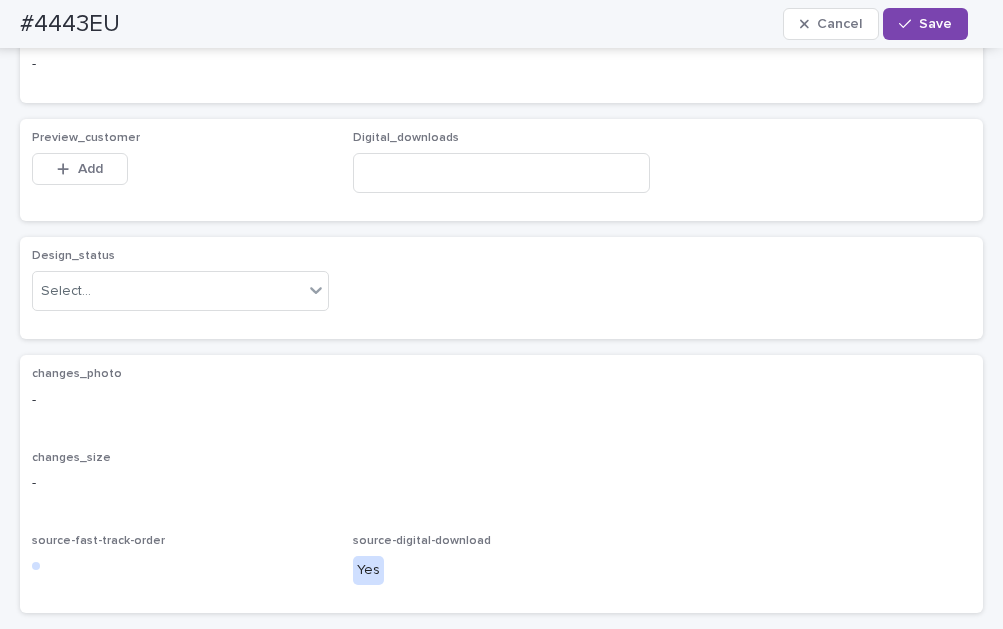 scroll, scrollTop: 854, scrollLeft: 0, axis: vertical 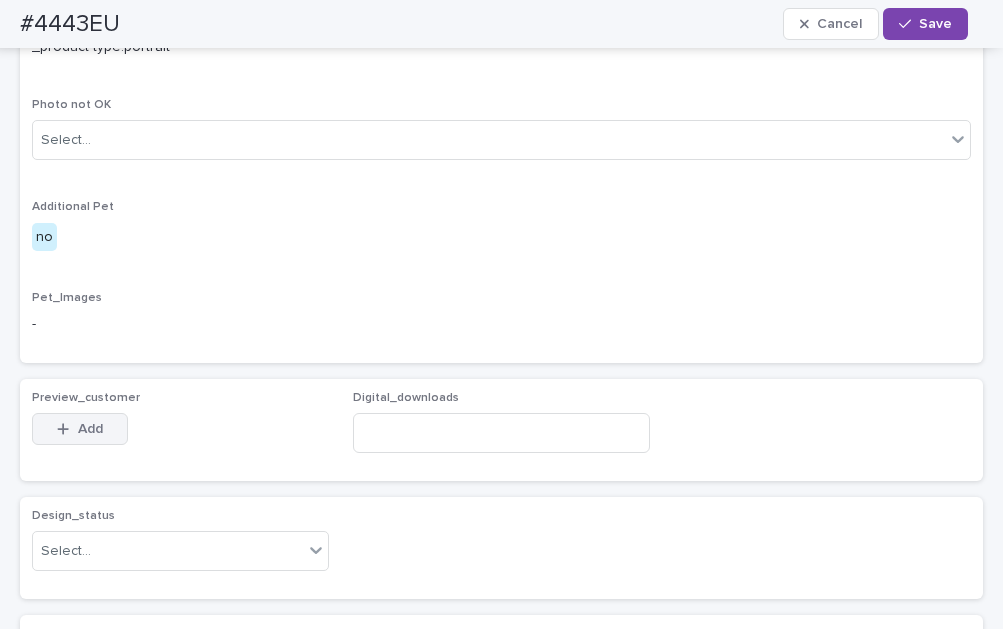 click on "Add" at bounding box center (80, 429) 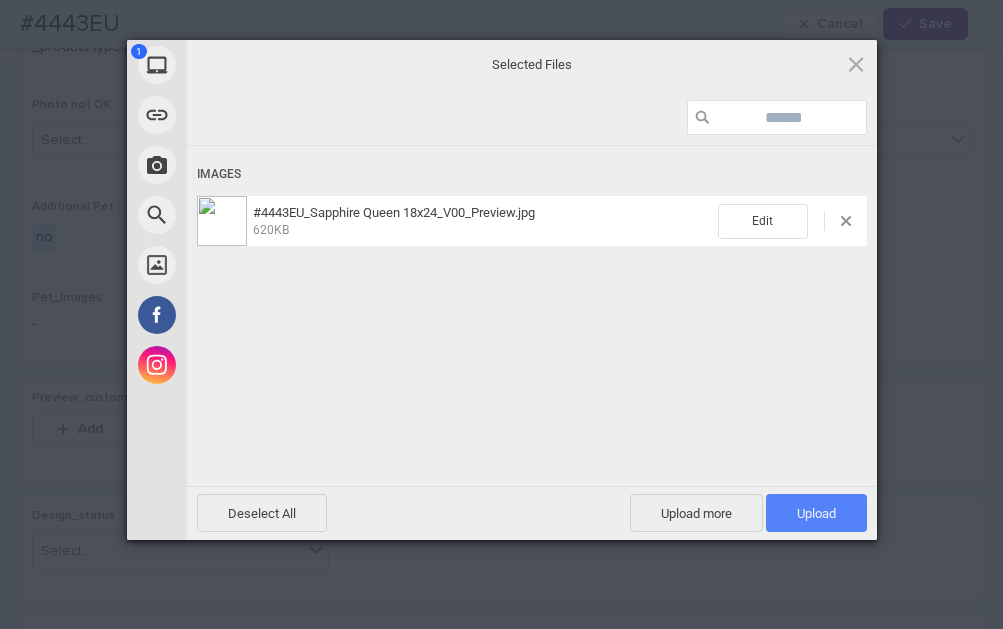 click on "Upload
1" at bounding box center (816, 513) 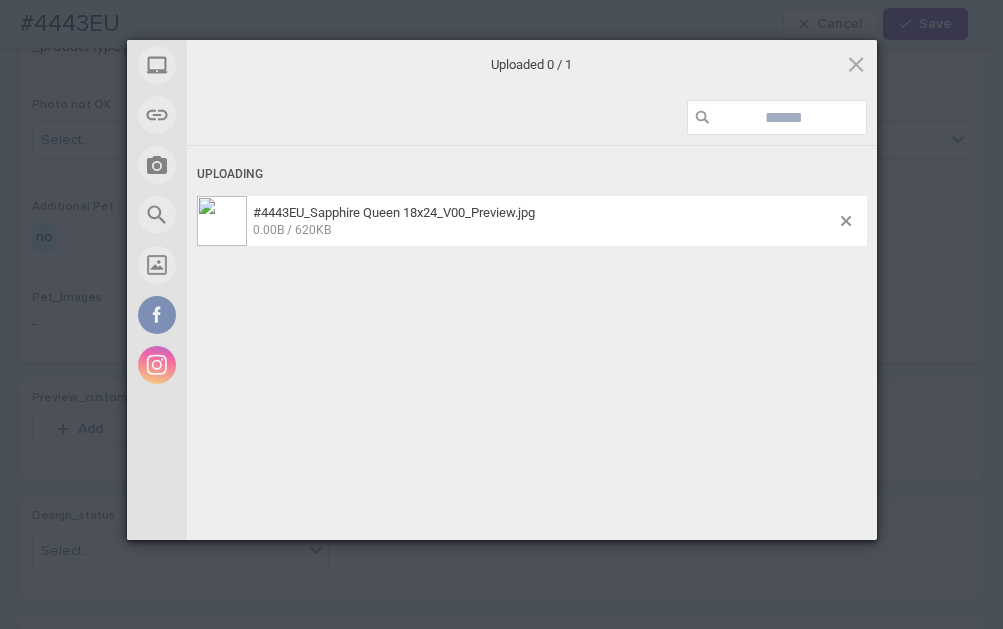 click on "My Device         Link (URL)         Take Photo         Web Search         Unsplash         Facebook         Instagram
Uploaded 0 / 1
Uploading
#4443EU_Sapphire Queen 18x24_V00_Preview.jpg
0.00B /
620KB
Deselect All
Upload more
Upload
0
Powered by   Filestack" at bounding box center (501, 314) 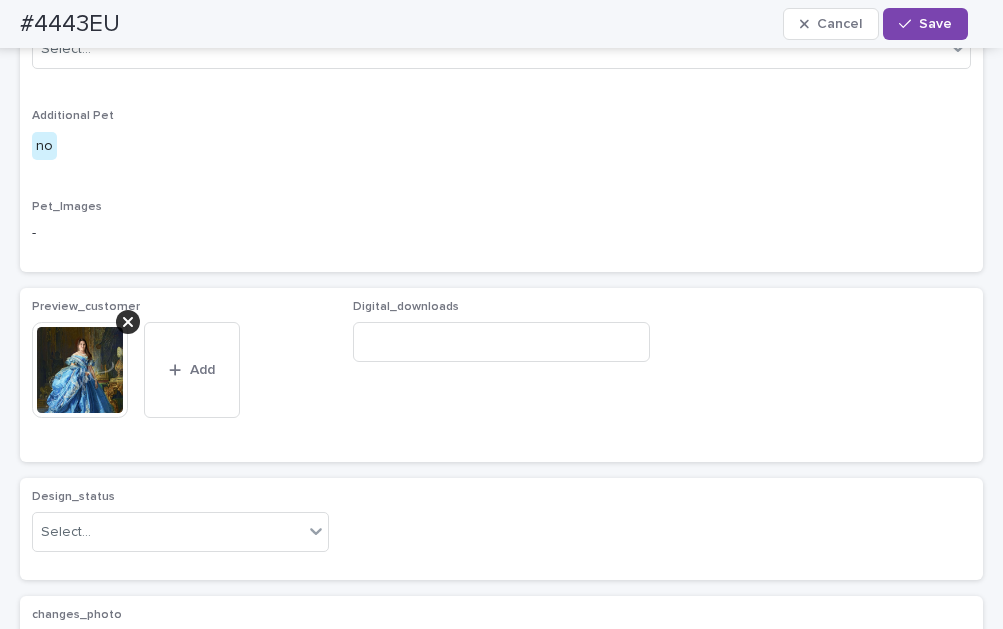 scroll, scrollTop: 1090, scrollLeft: 0, axis: vertical 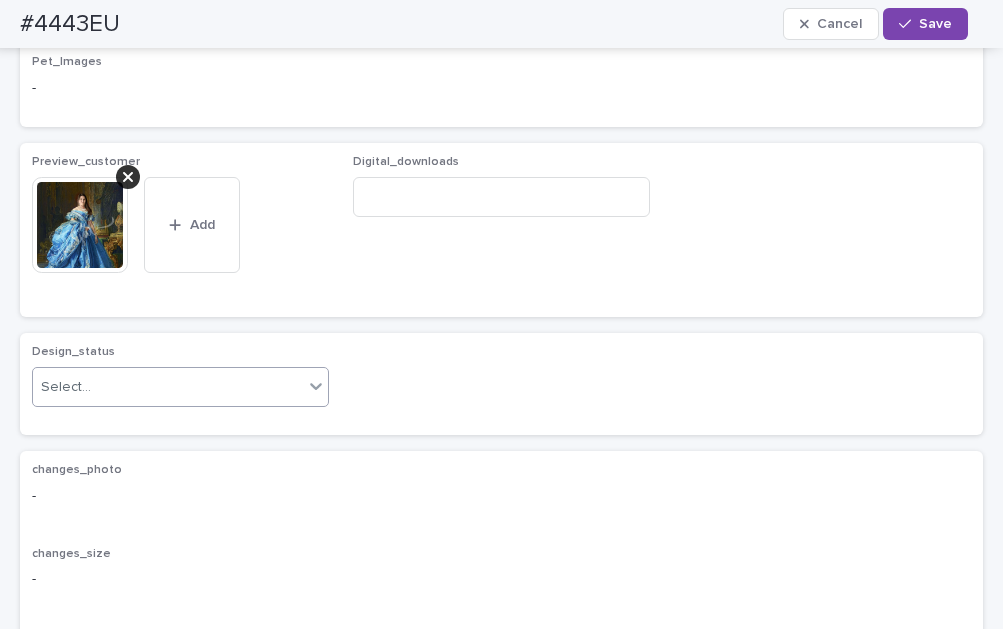 click on "Select..." at bounding box center (168, 387) 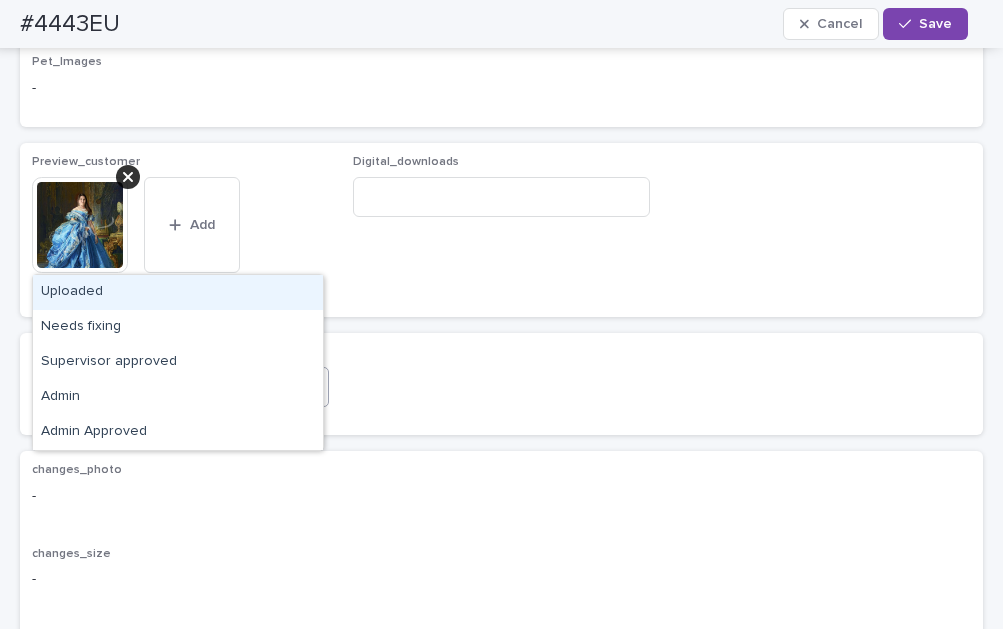 click on "Uploaded" at bounding box center [178, 292] 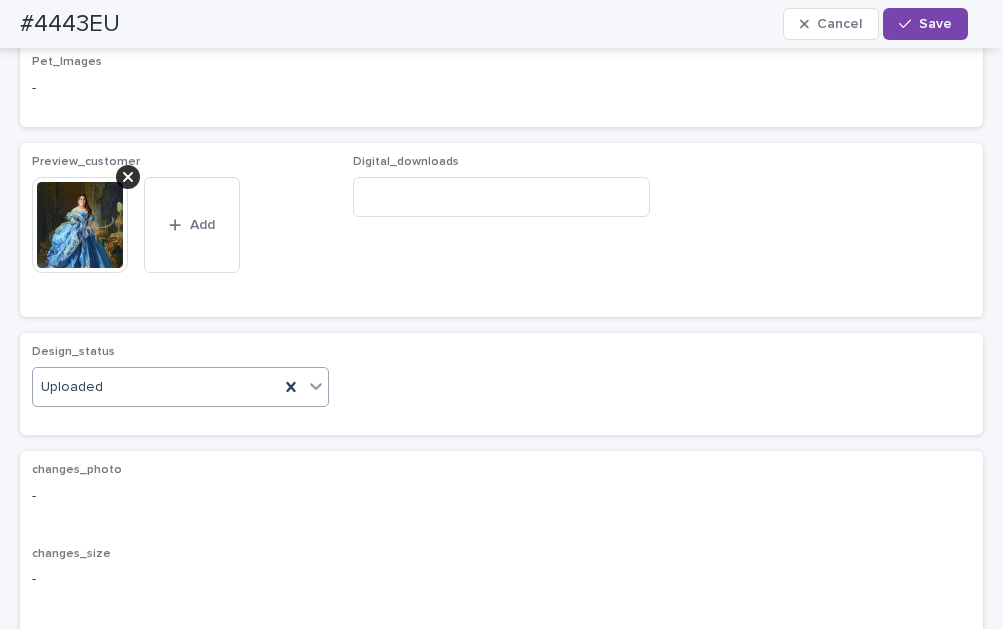 click on "#4443EU Cancel Save" at bounding box center (494, 24) 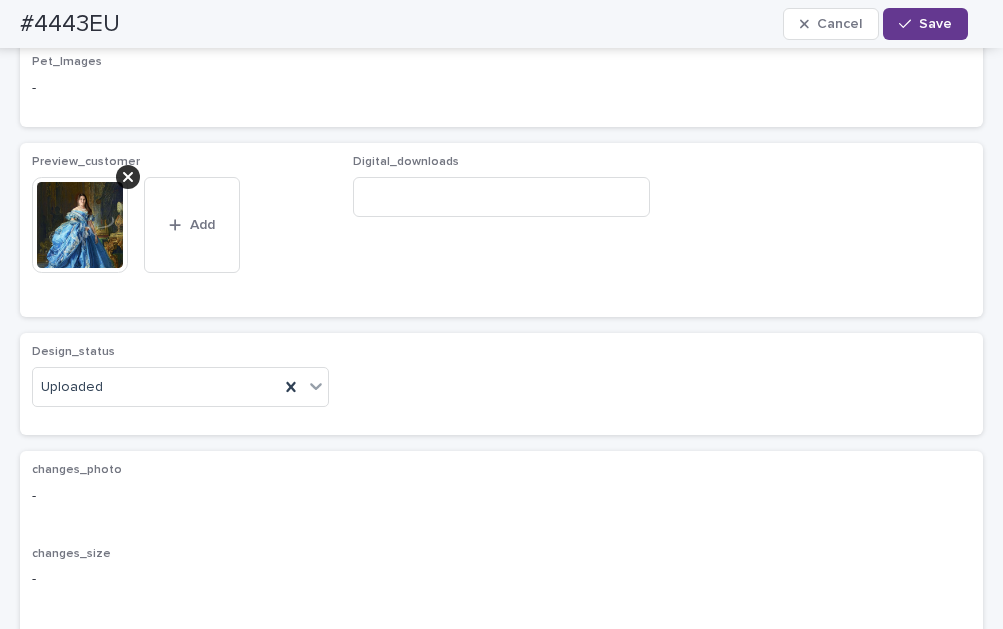 click on "Save" at bounding box center (935, 24) 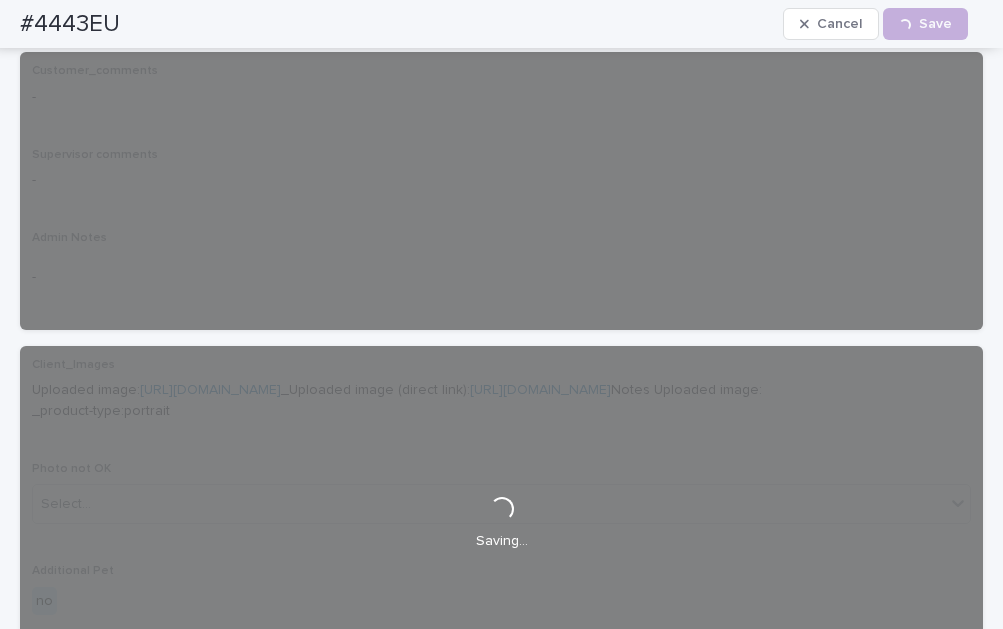 scroll, scrollTop: 0, scrollLeft: 0, axis: both 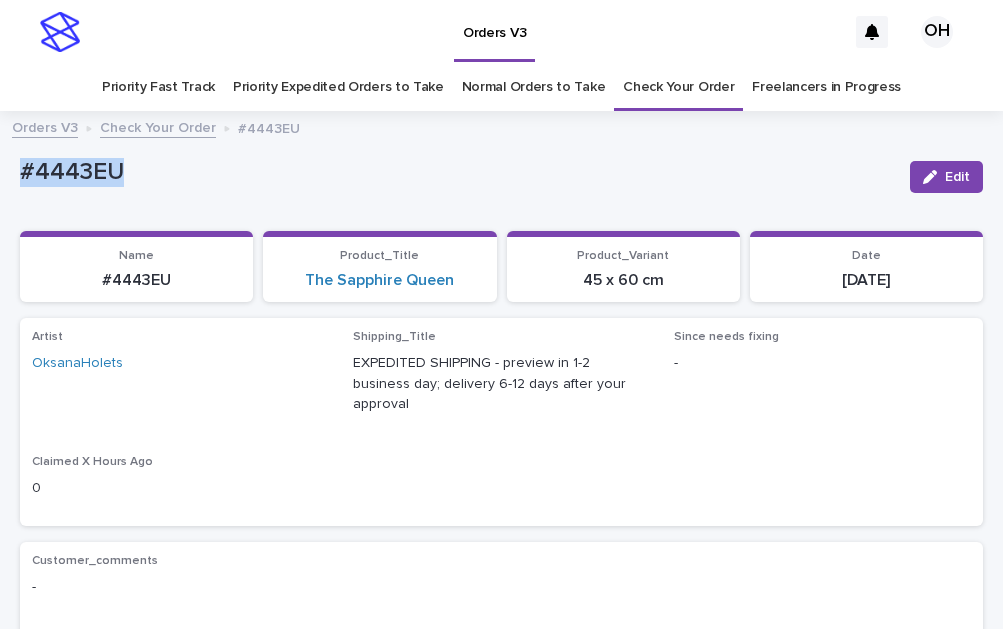 drag, startPoint x: 132, startPoint y: 179, endPoint x: -14, endPoint y: 159, distance: 147.3635 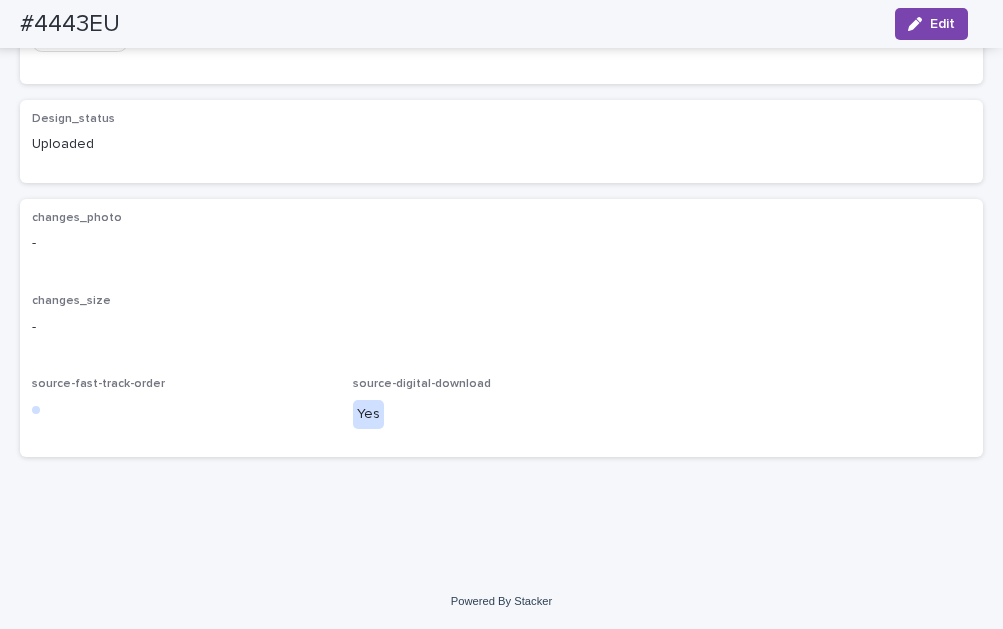 scroll, scrollTop: 1375, scrollLeft: 0, axis: vertical 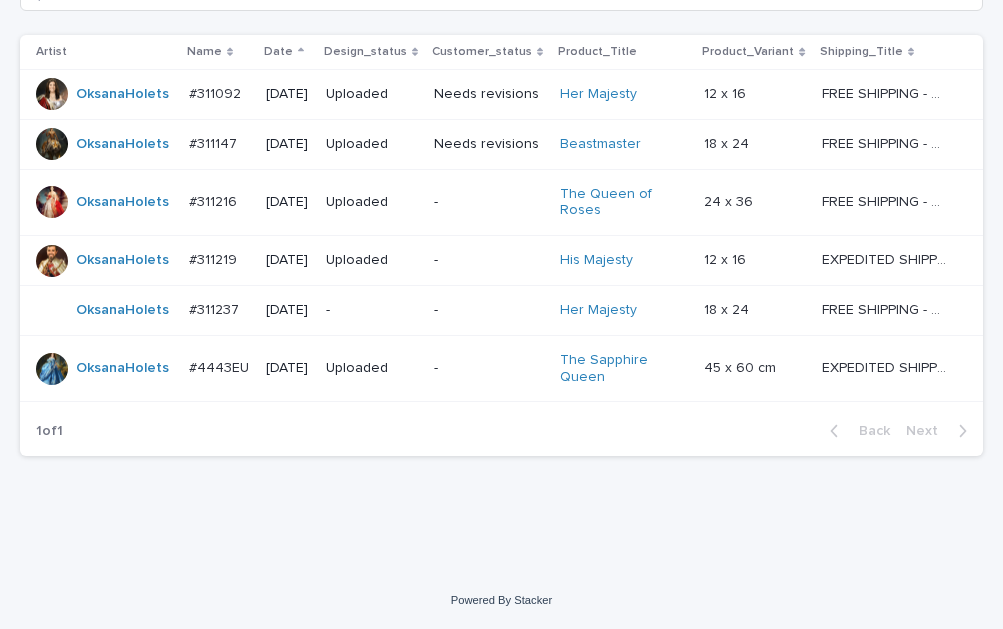 click on "#311237" at bounding box center [216, 308] 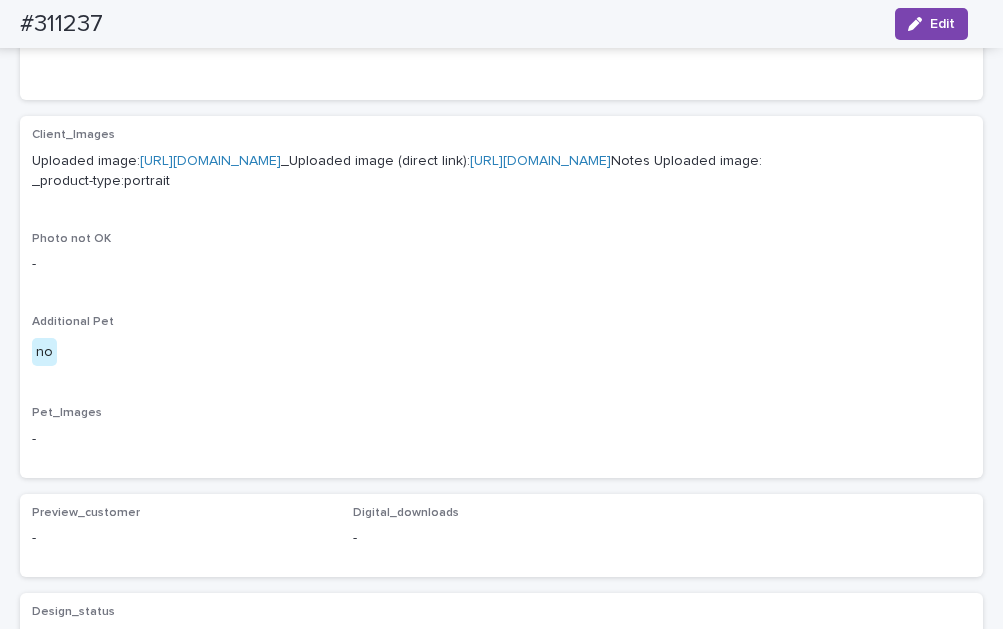 scroll, scrollTop: 700, scrollLeft: 0, axis: vertical 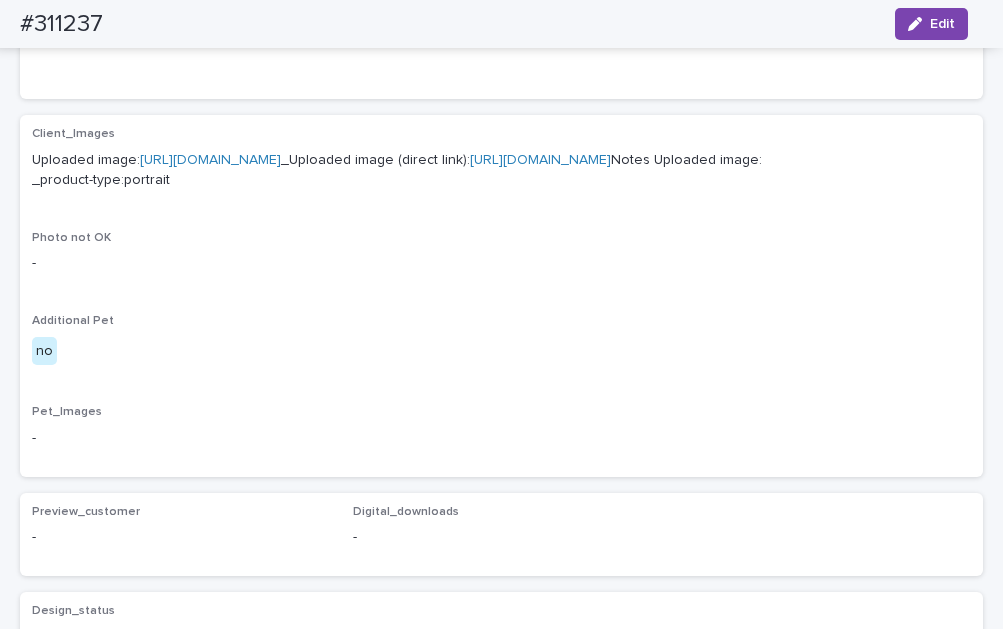 click on "[URL][DOMAIN_NAME]" at bounding box center (210, 160) 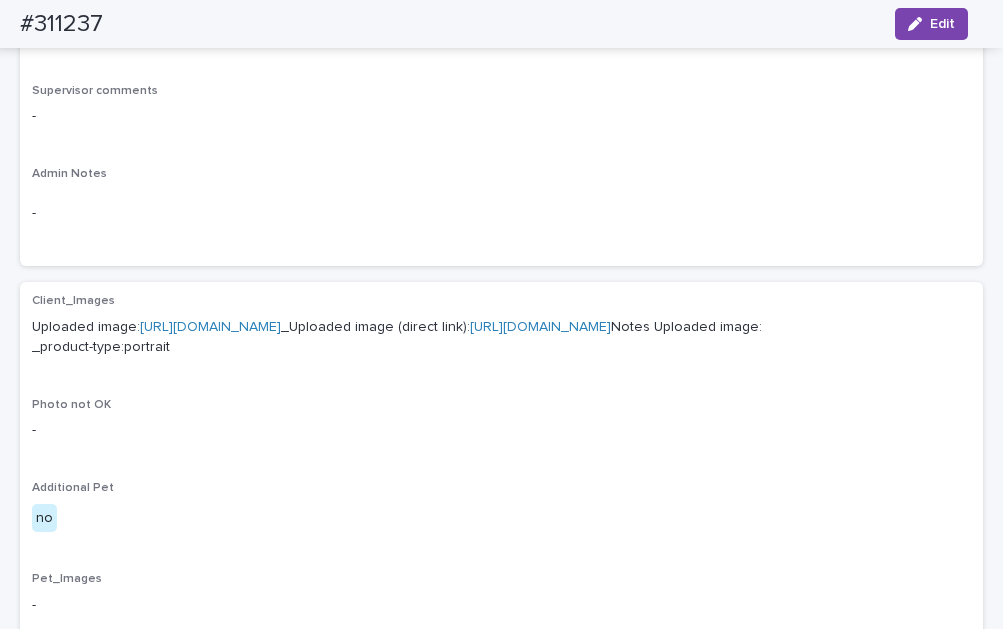scroll, scrollTop: 100, scrollLeft: 0, axis: vertical 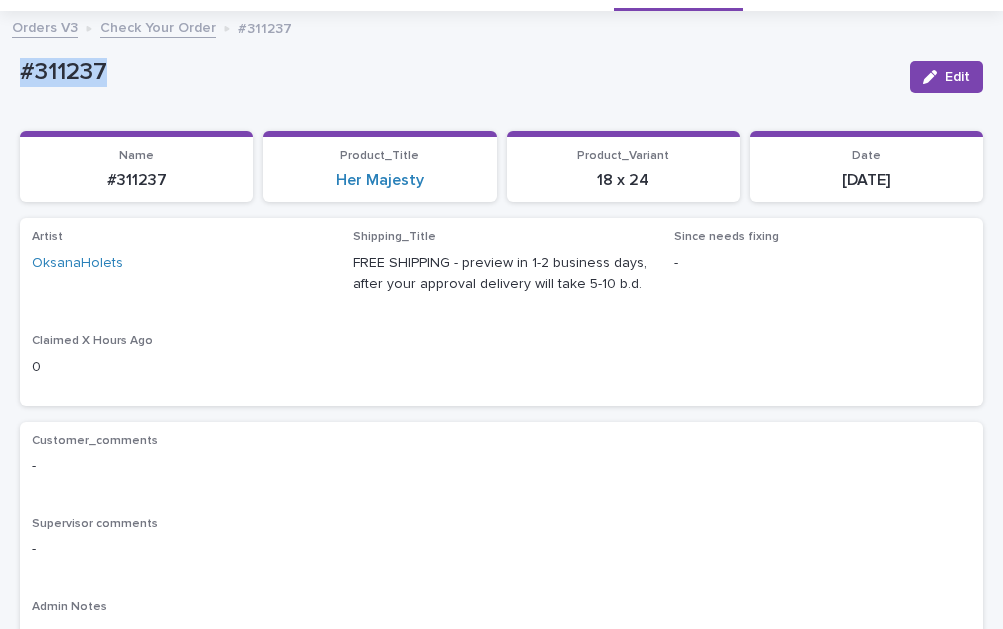 drag, startPoint x: 188, startPoint y: 85, endPoint x: -16, endPoint y: 95, distance: 204.24495 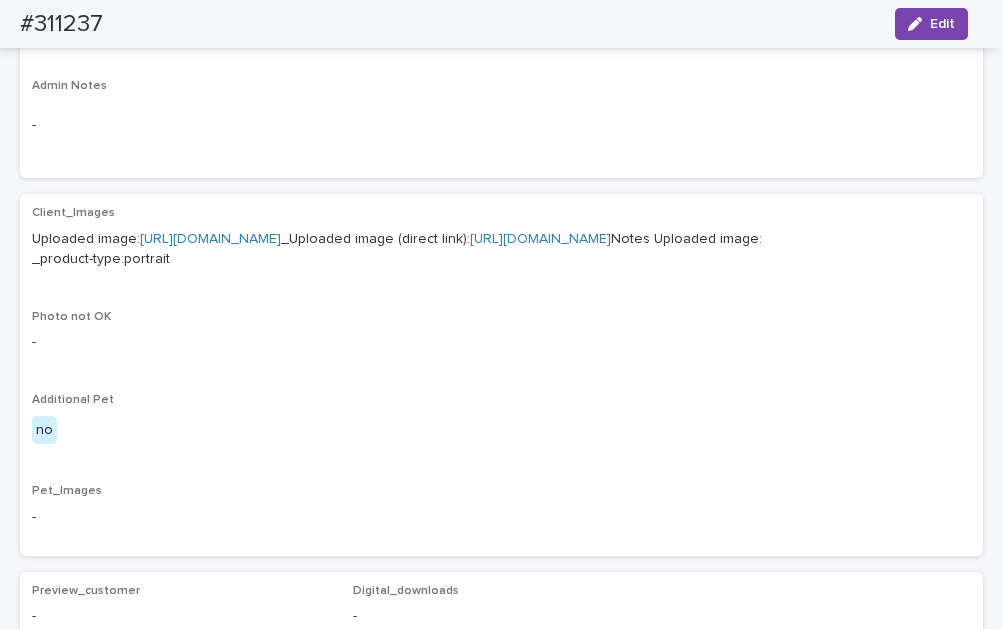 scroll, scrollTop: 617, scrollLeft: 0, axis: vertical 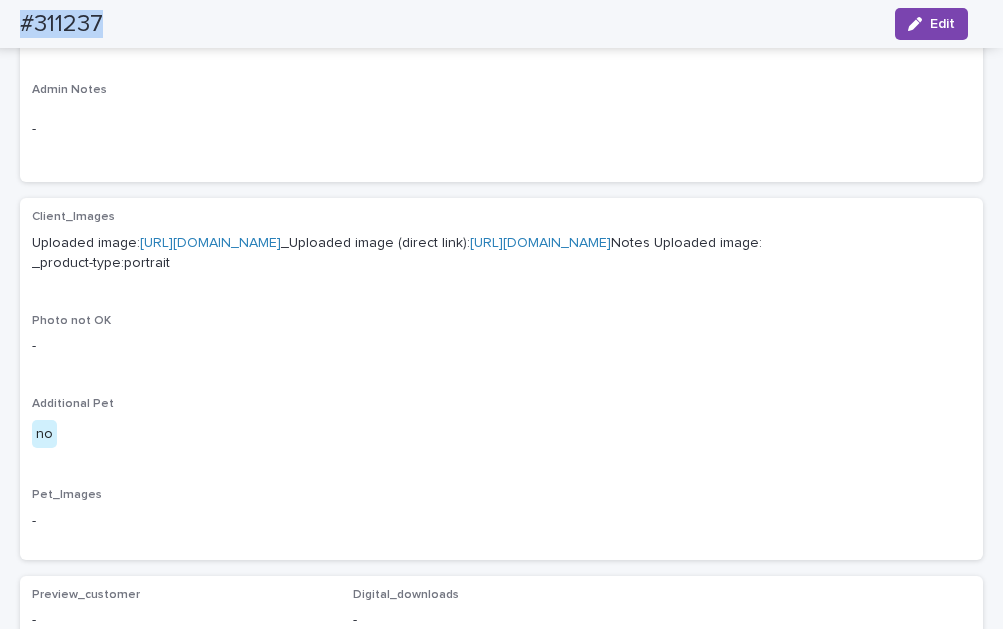 drag, startPoint x: 129, startPoint y: 14, endPoint x: 15, endPoint y: 29, distance: 114.982605 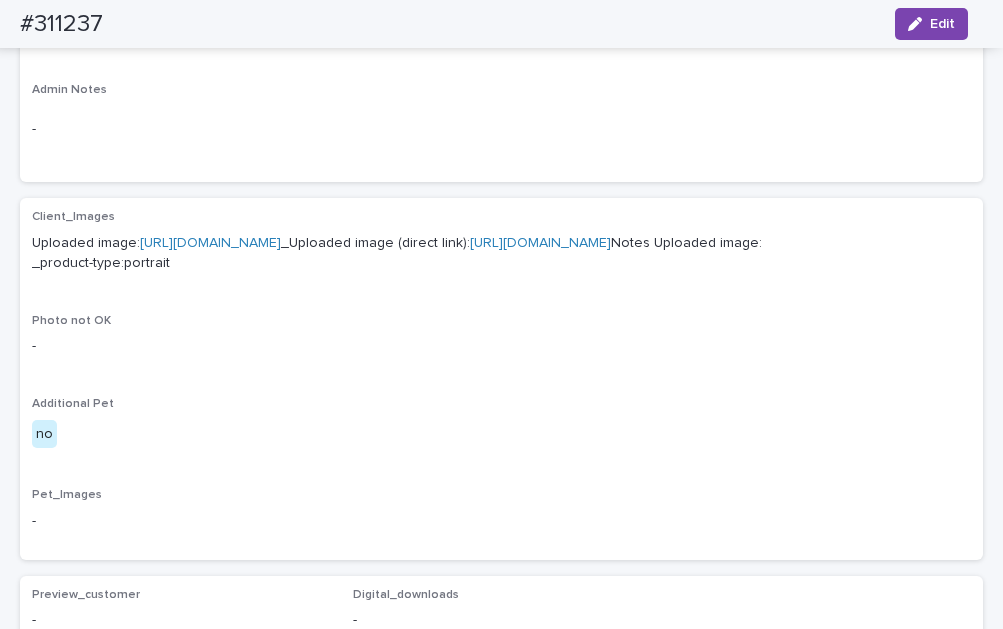 click on "-" at bounding box center (501, 129) 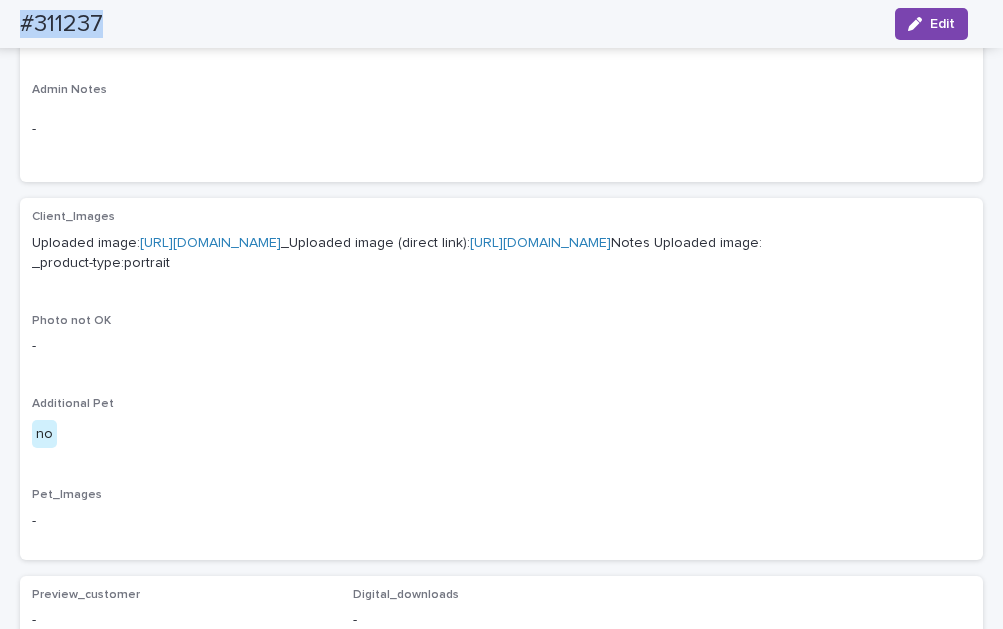 drag, startPoint x: 127, startPoint y: 15, endPoint x: 25, endPoint y: 27, distance: 102.70345 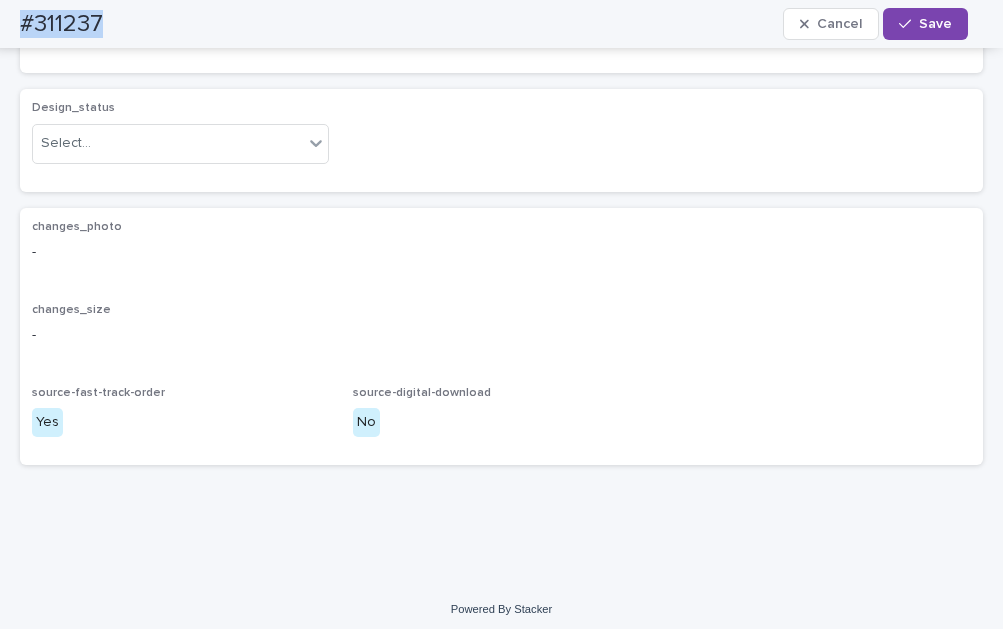 scroll, scrollTop: 1246, scrollLeft: 0, axis: vertical 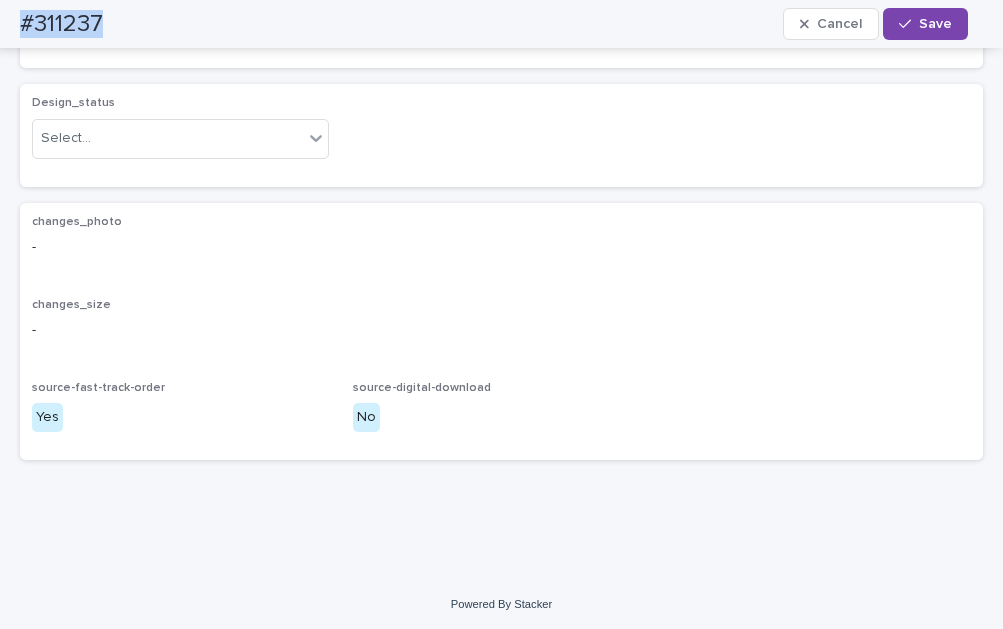 click on "Add" at bounding box center [80, 16] 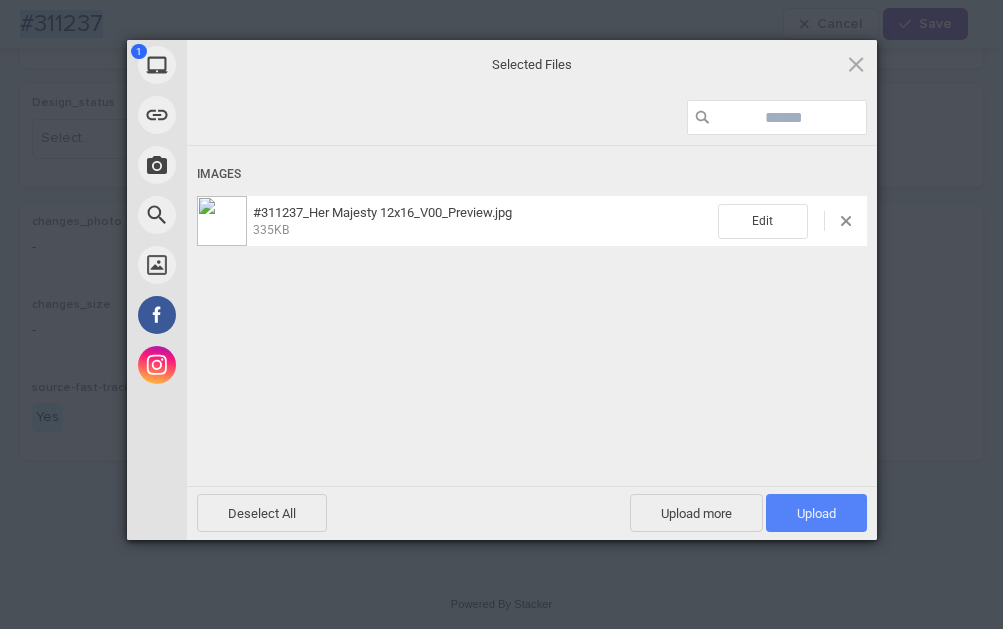 click on "Upload
1" at bounding box center [816, 513] 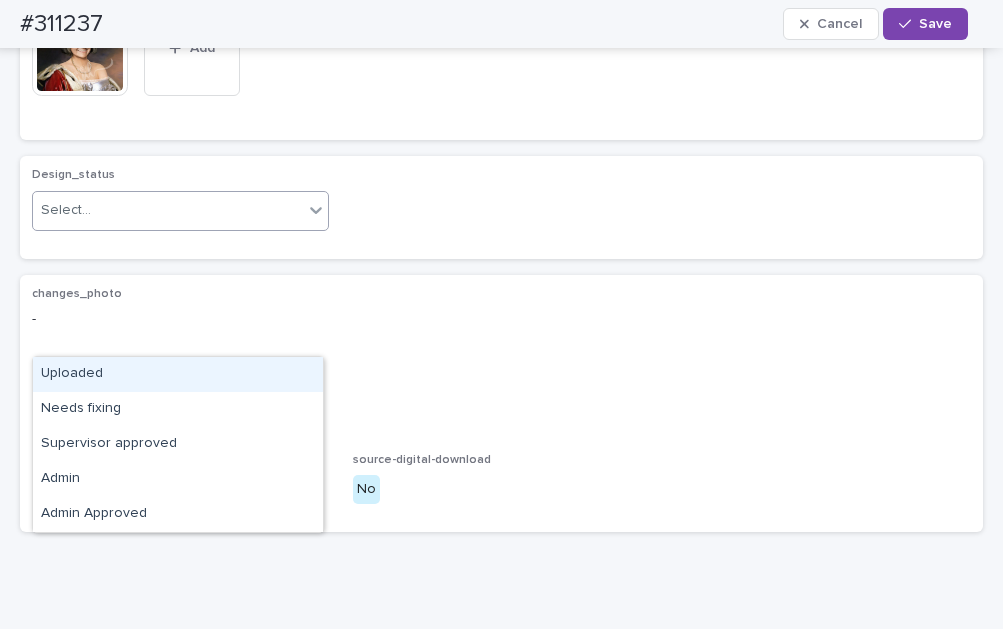 click on "Select..." at bounding box center [168, 210] 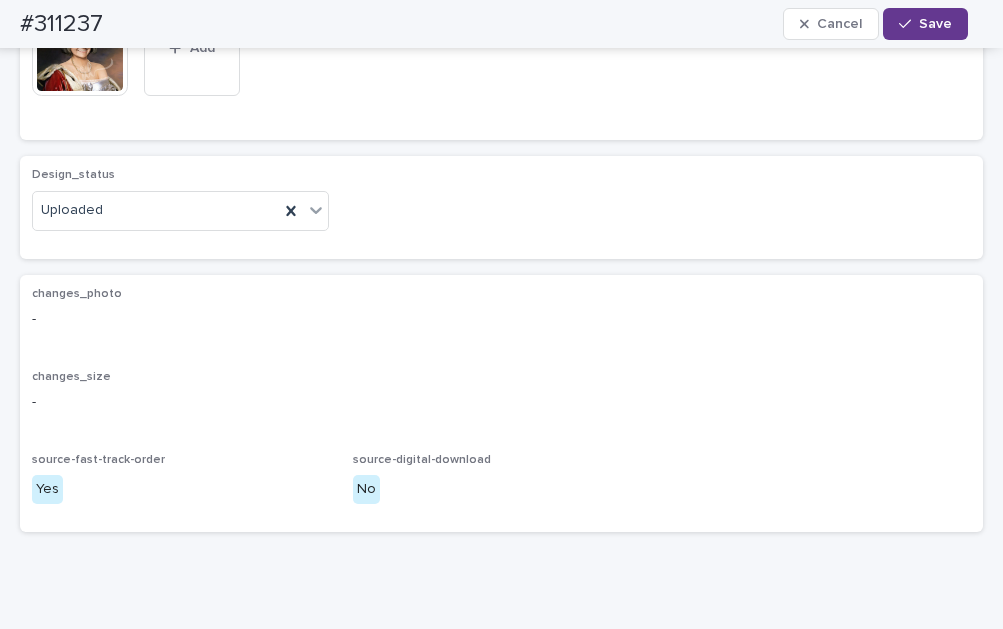 click on "Save" at bounding box center [925, 24] 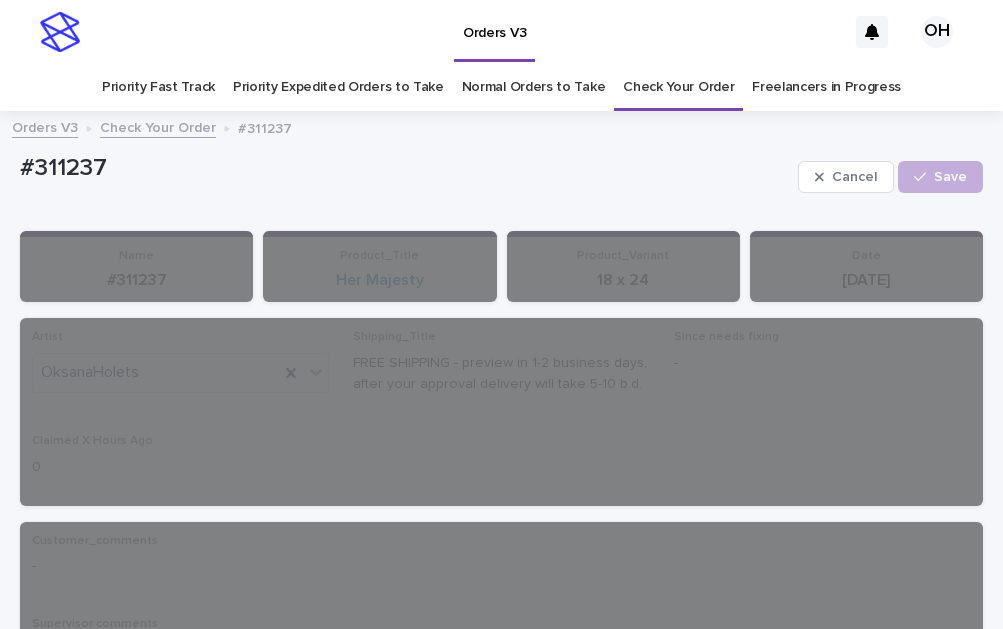 scroll, scrollTop: 0, scrollLeft: 0, axis: both 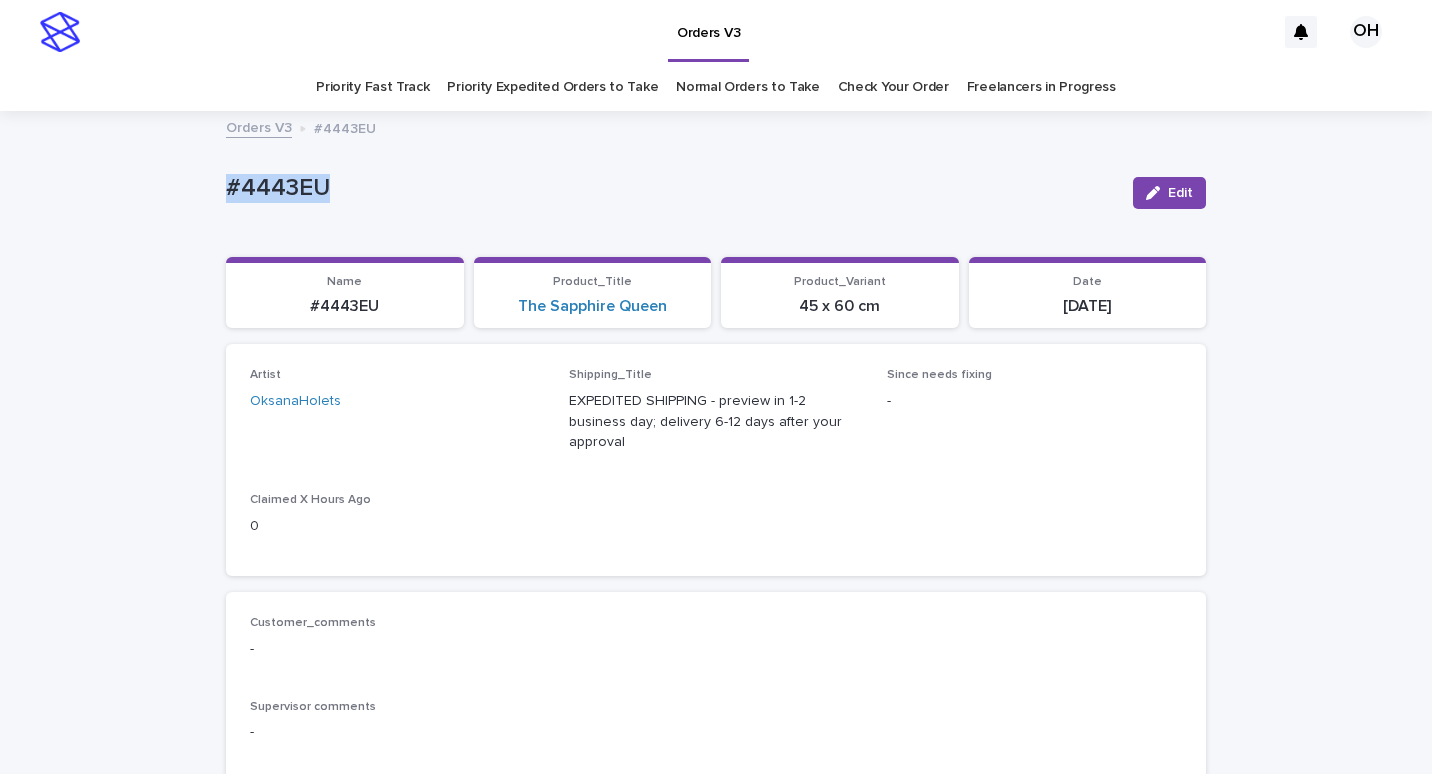 drag, startPoint x: 282, startPoint y: 206, endPoint x: 215, endPoint y: 201, distance: 67.18631 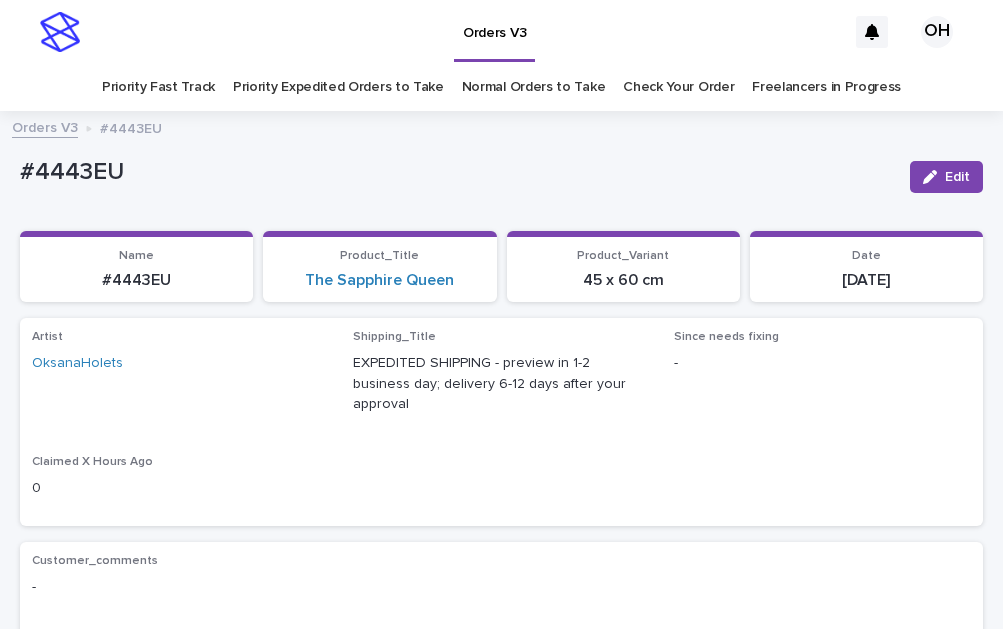drag, startPoint x: 454, startPoint y: 439, endPoint x: 466, endPoint y: 432, distance: 13.892444 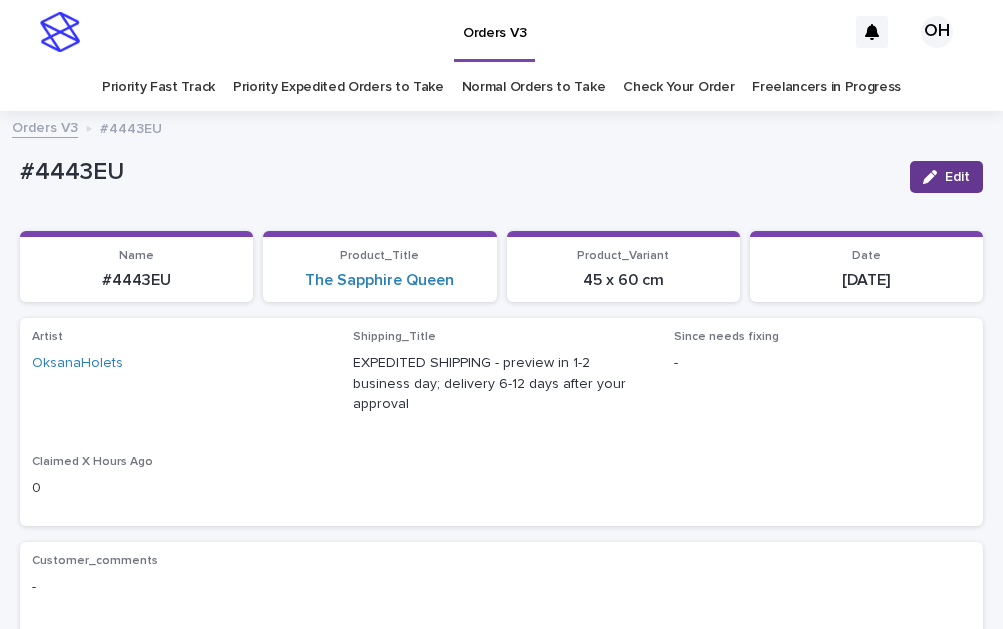 click on "Edit" at bounding box center [957, 177] 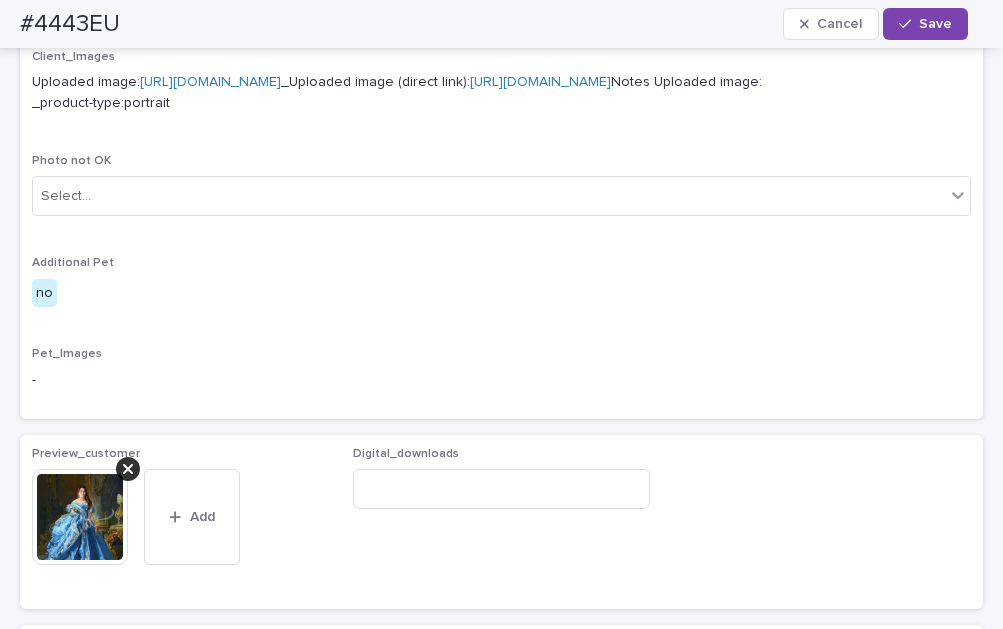 scroll, scrollTop: 900, scrollLeft: 0, axis: vertical 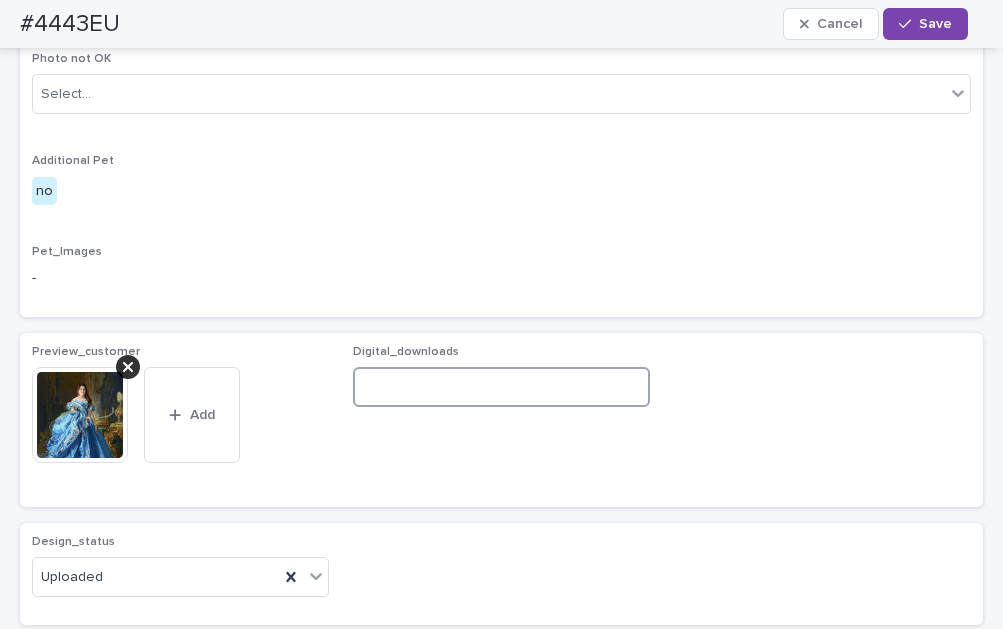 click at bounding box center [501, 387] 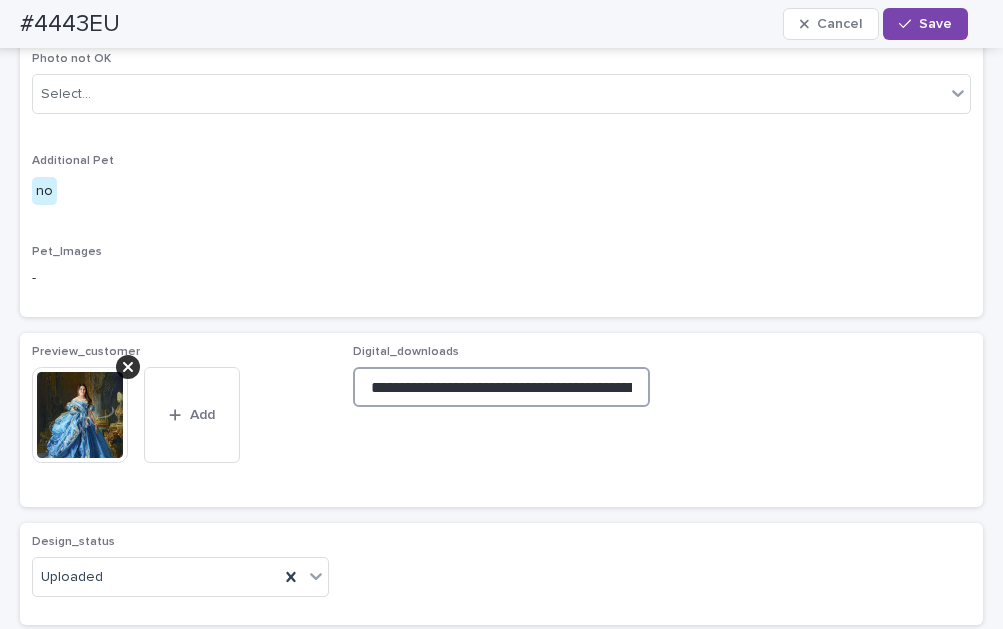 scroll, scrollTop: 0, scrollLeft: 311, axis: horizontal 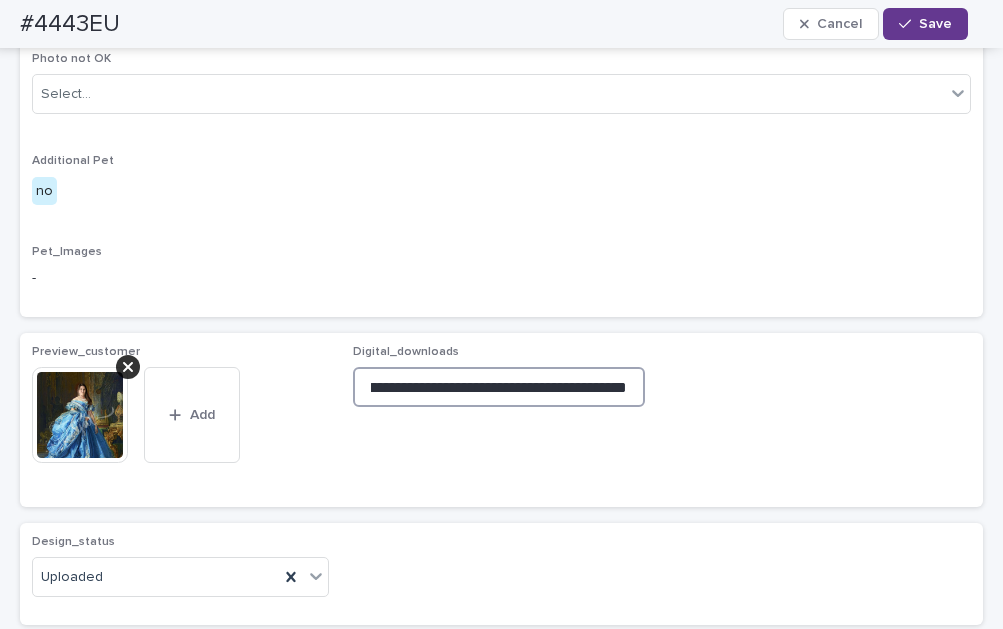 type on "**********" 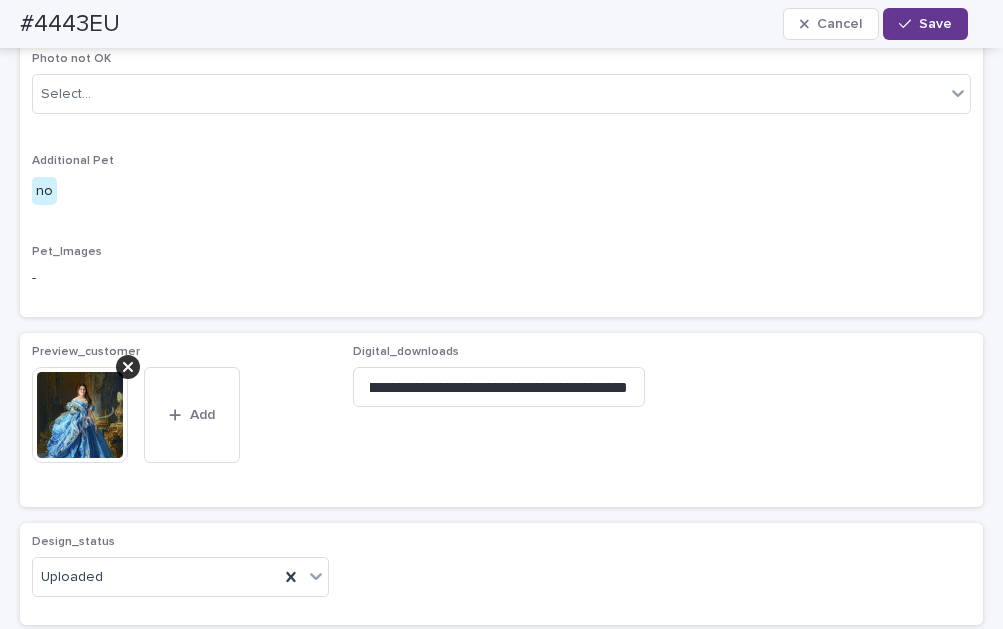 click on "Save" at bounding box center [925, 24] 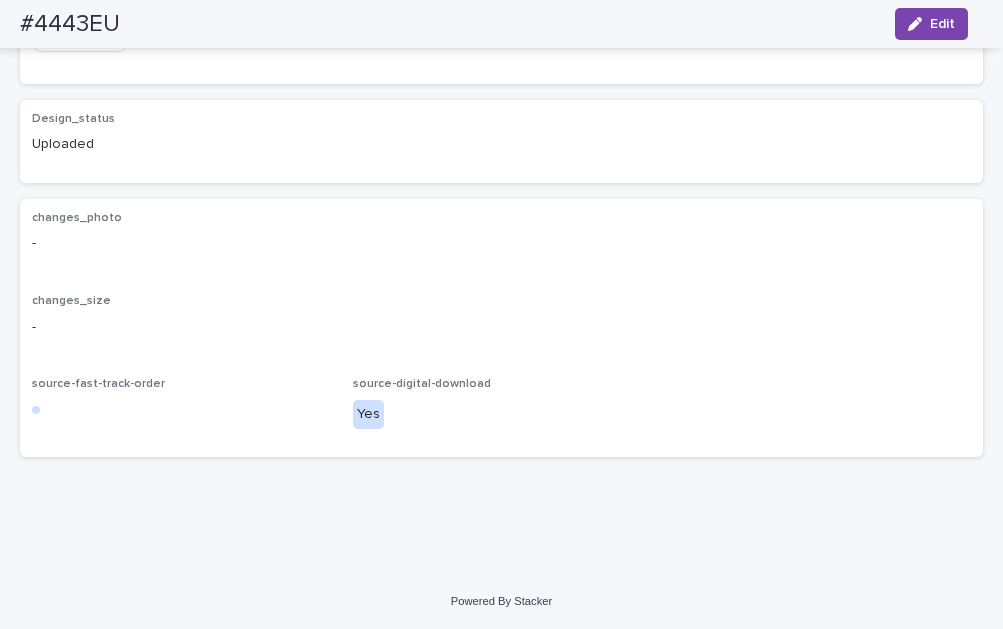 scroll, scrollTop: 1375, scrollLeft: 0, axis: vertical 